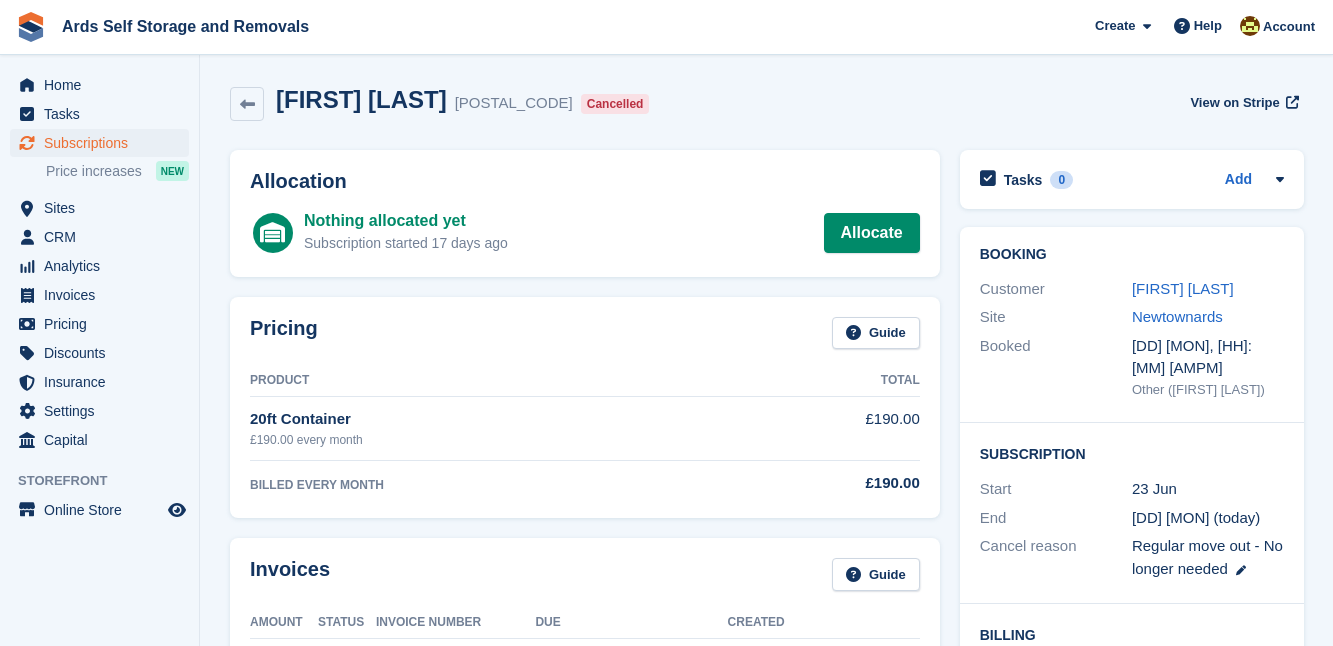 scroll, scrollTop: 0, scrollLeft: 0, axis: both 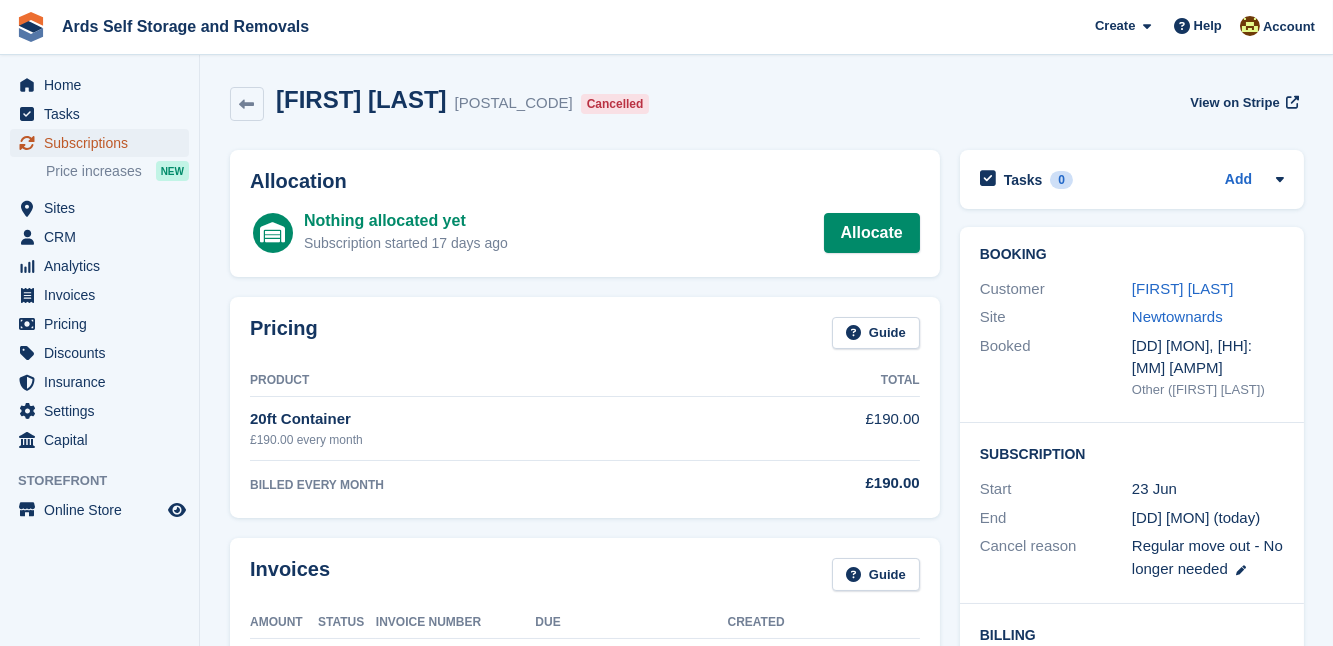 click on "Subscriptions" at bounding box center [104, 143] 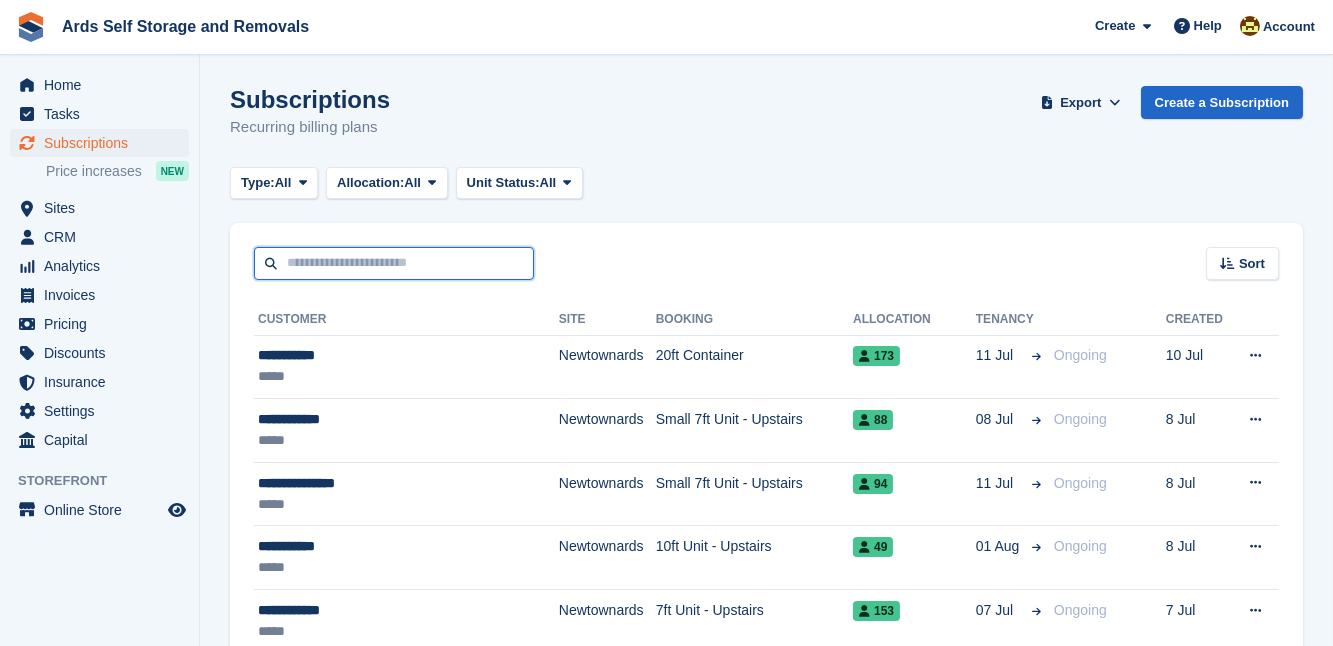 click at bounding box center [394, 263] 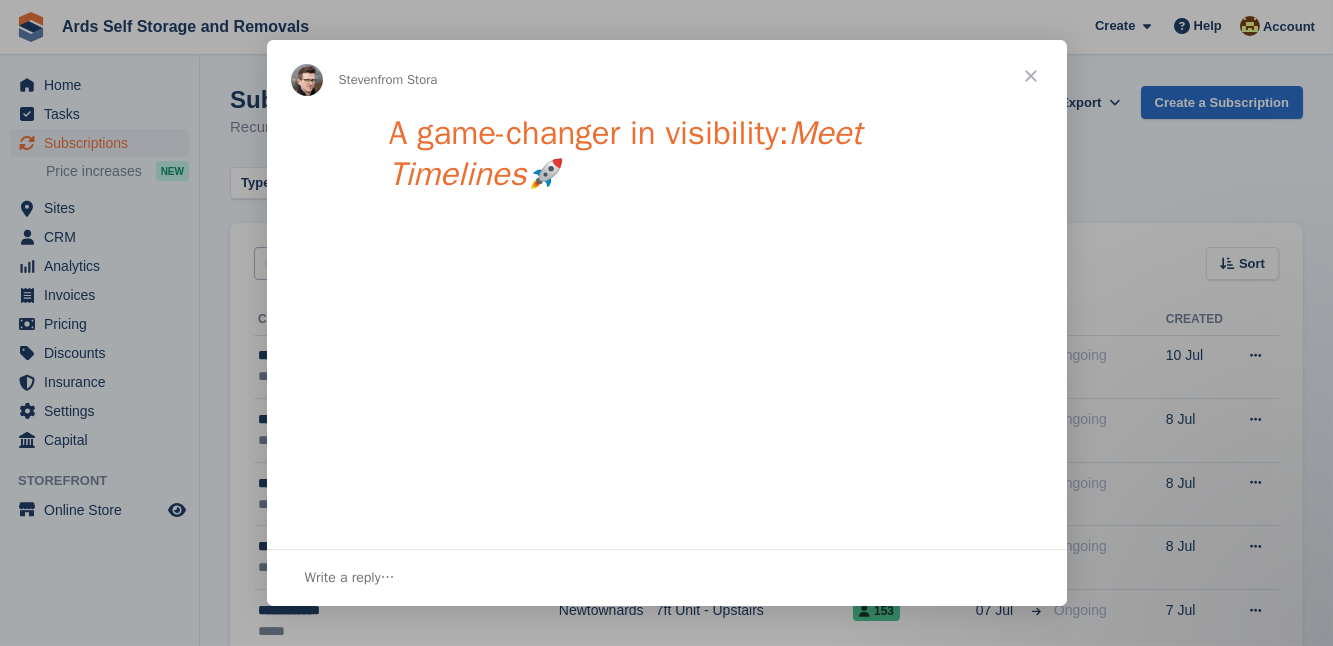 scroll, scrollTop: 0, scrollLeft: 0, axis: both 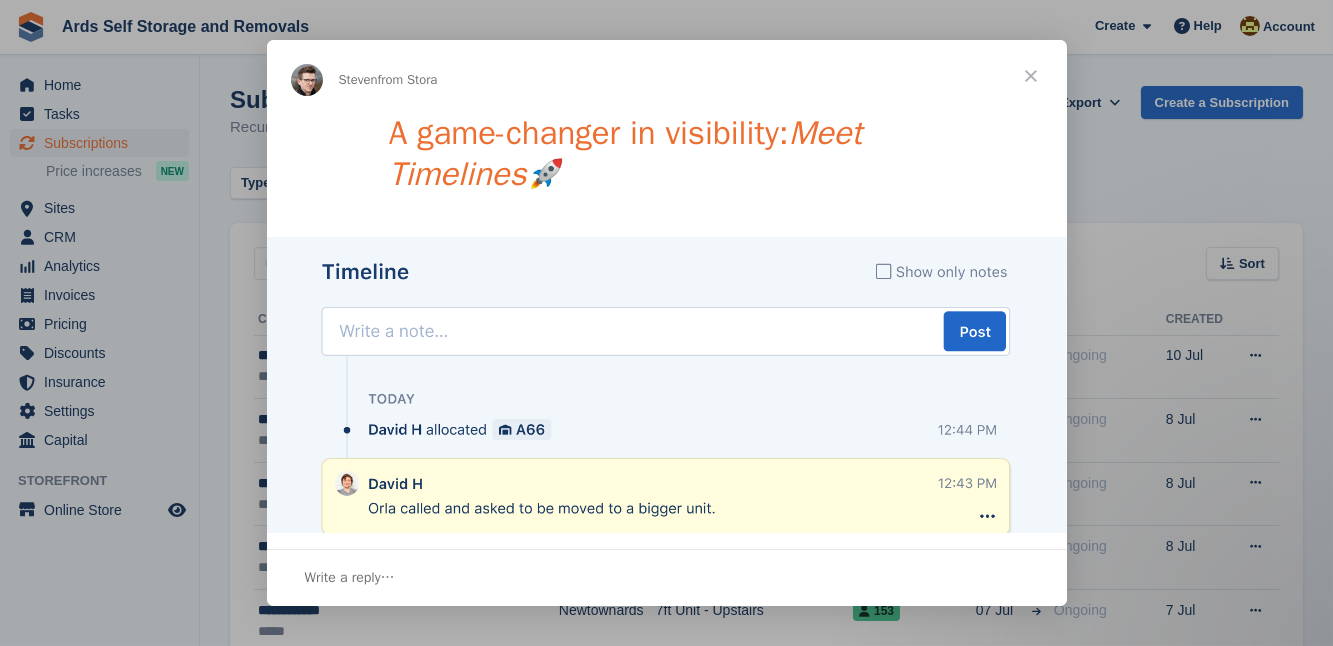 click at bounding box center (667, 509) 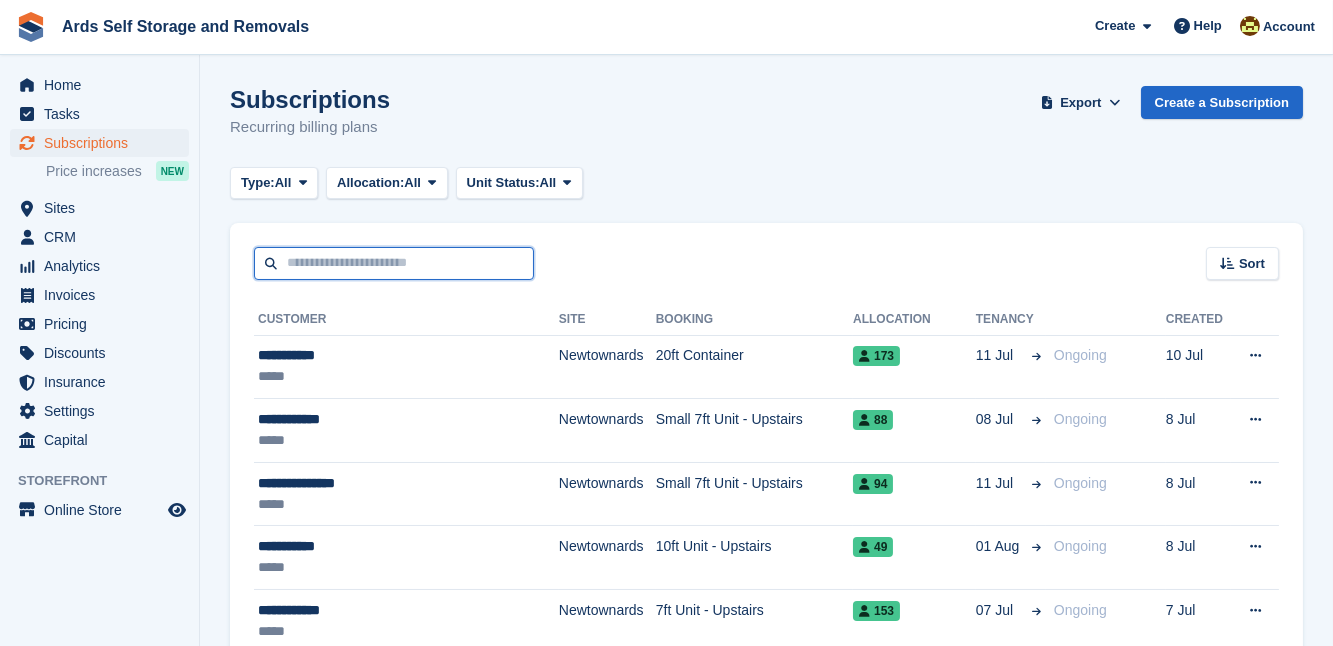click at bounding box center (394, 263) 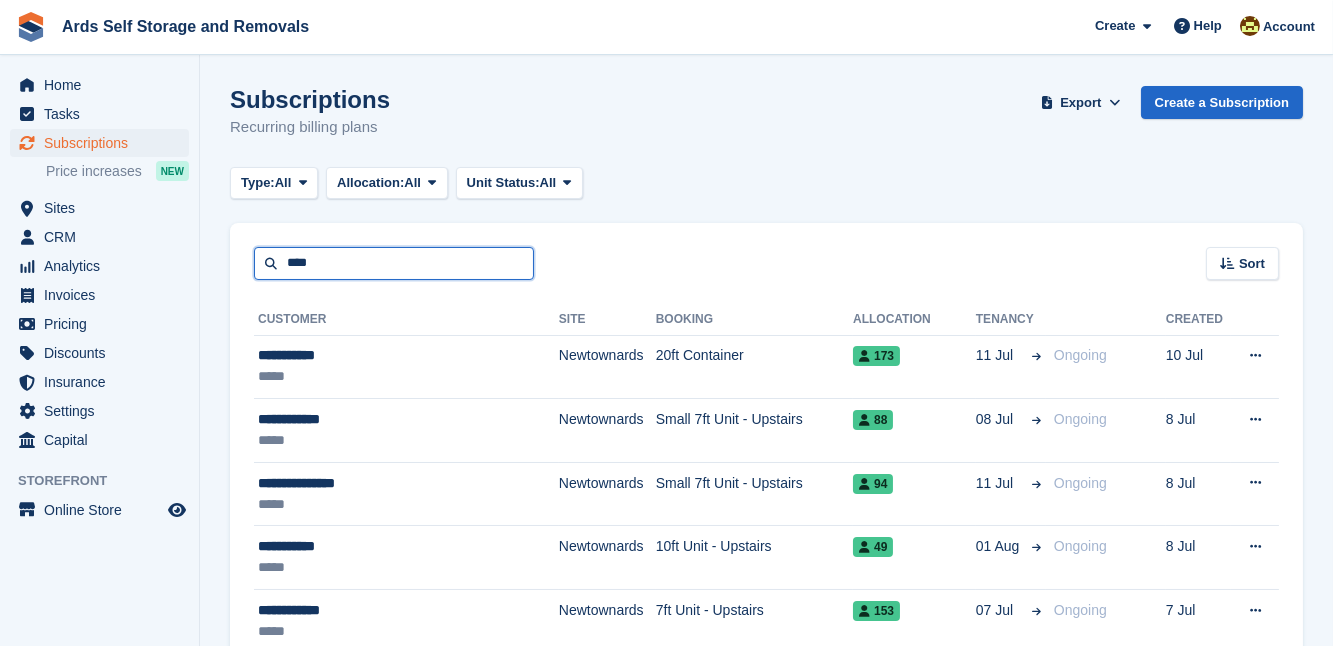type on "****" 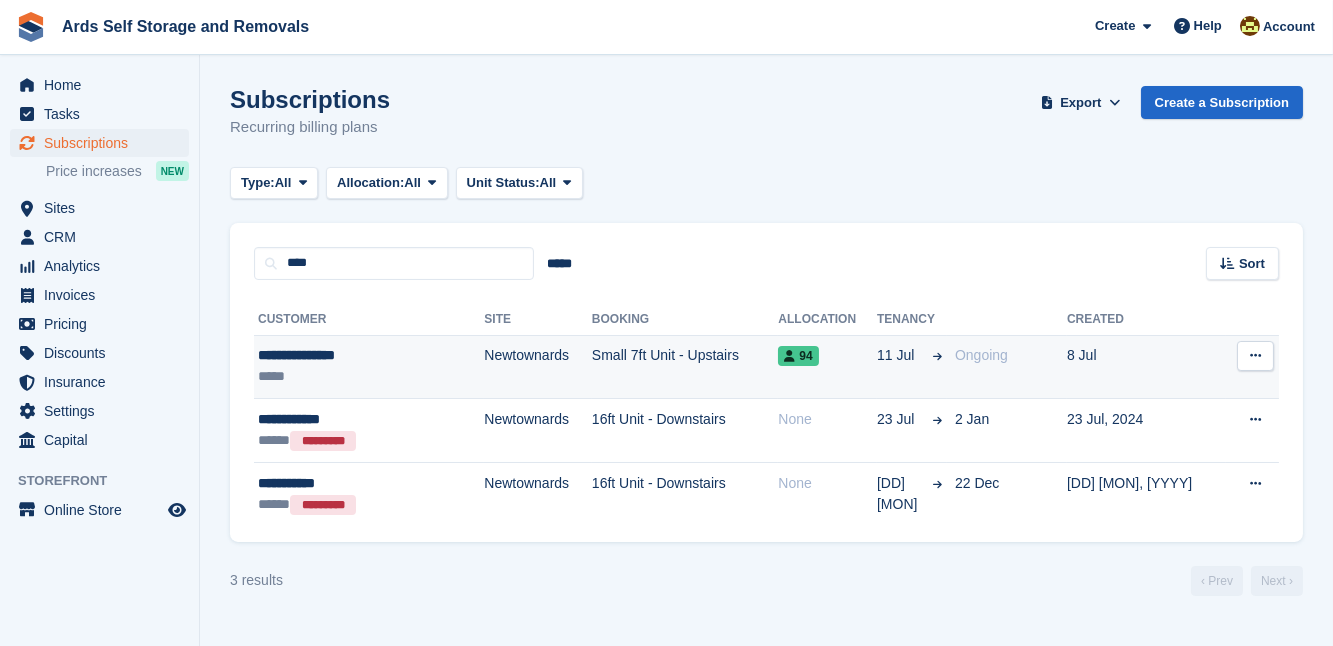 click on "Newtownards" at bounding box center (538, 367) 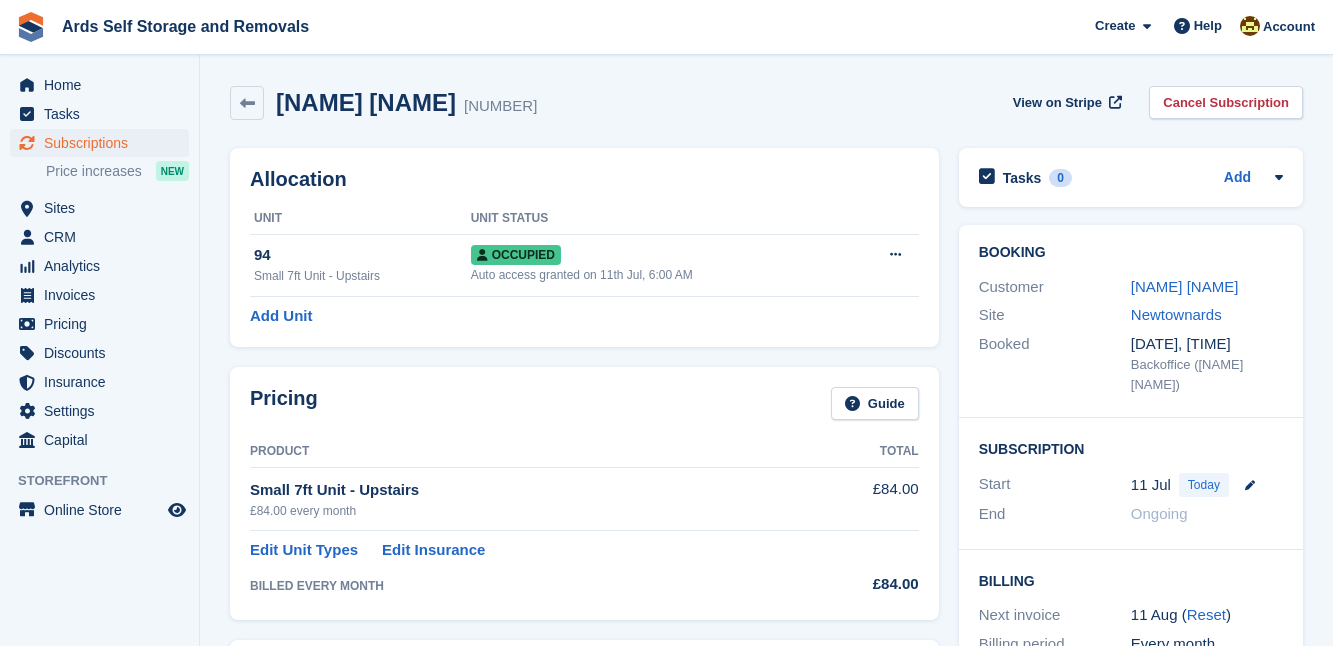 scroll, scrollTop: 0, scrollLeft: 0, axis: both 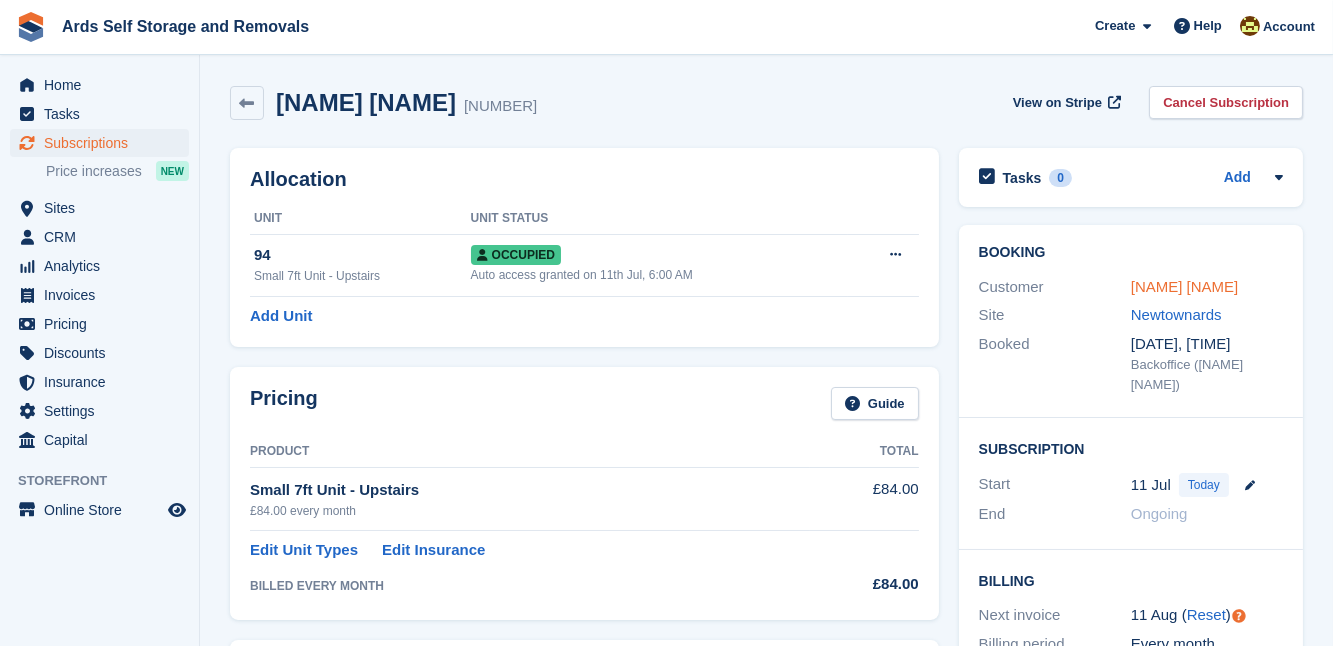 click on "Ryan McCullough" at bounding box center (1185, 286) 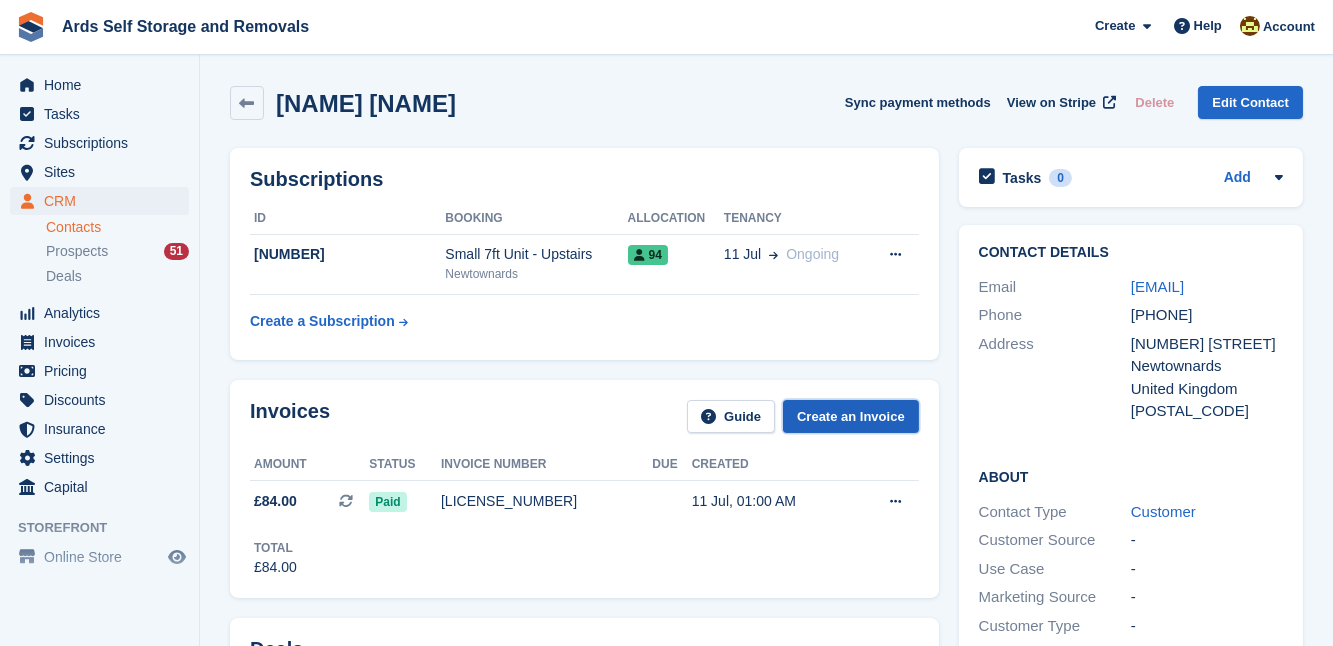 click on "Create an Invoice" at bounding box center [851, 416] 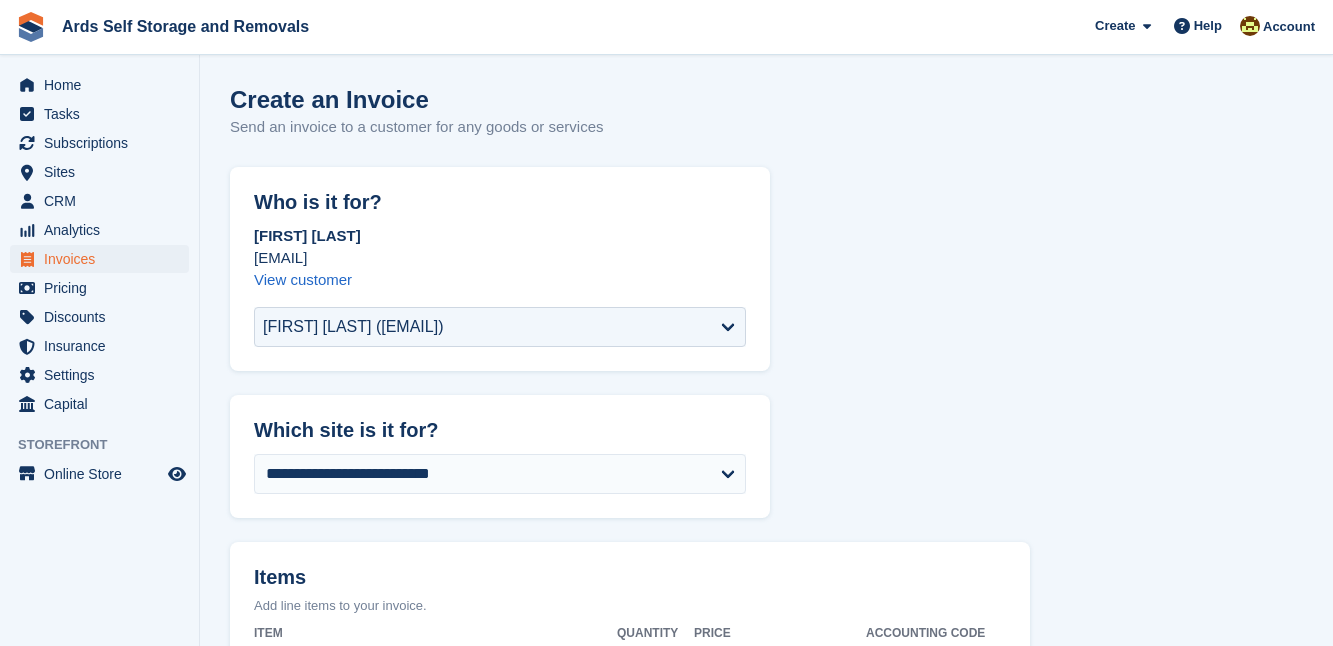 scroll, scrollTop: 0, scrollLeft: 0, axis: both 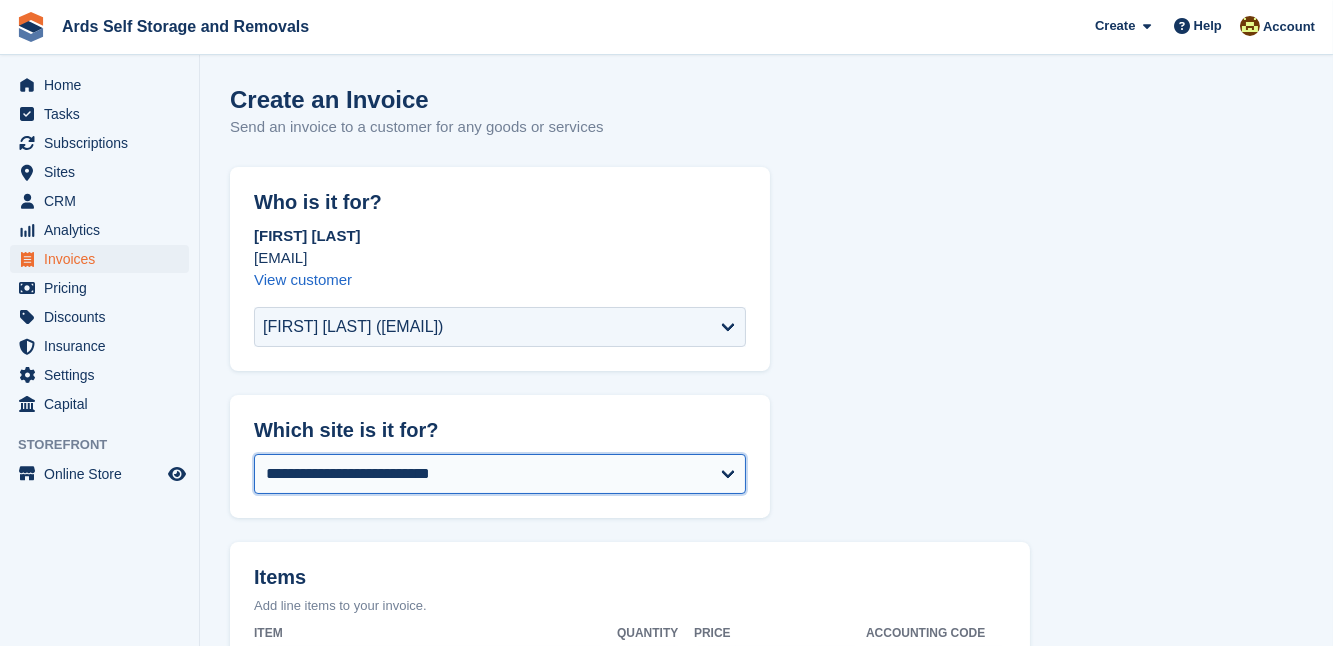 click on "**********" at bounding box center [500, 474] 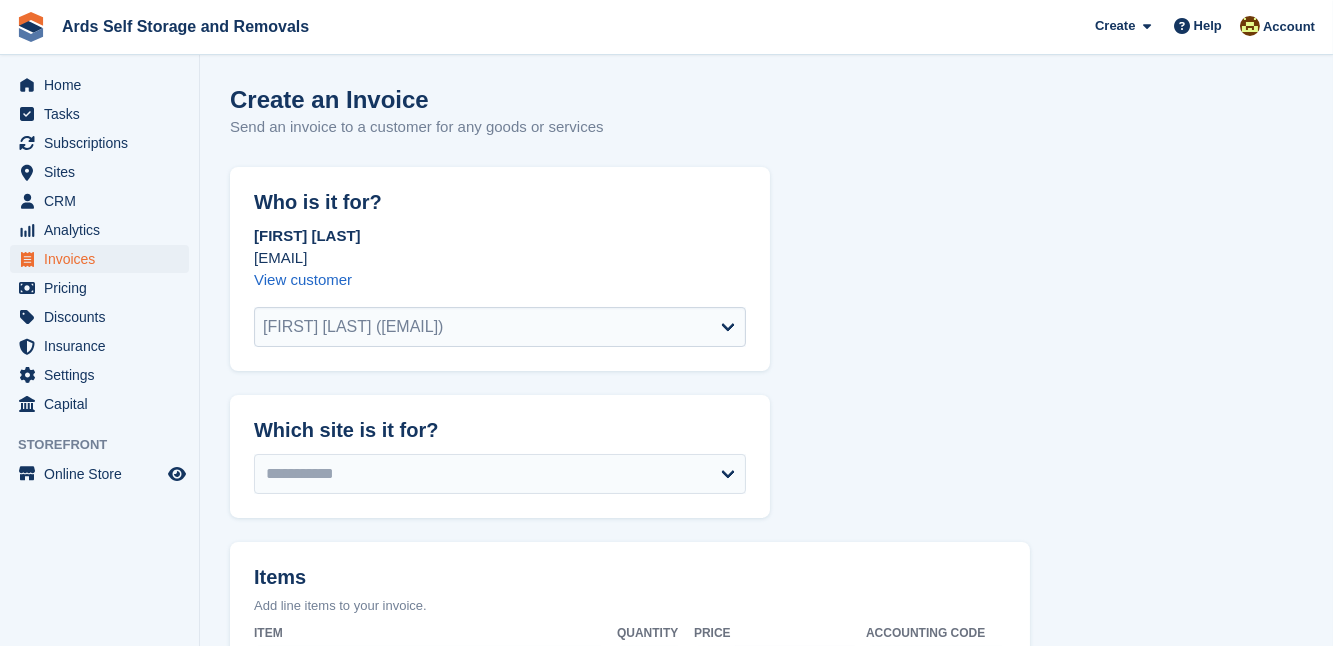 select on "******" 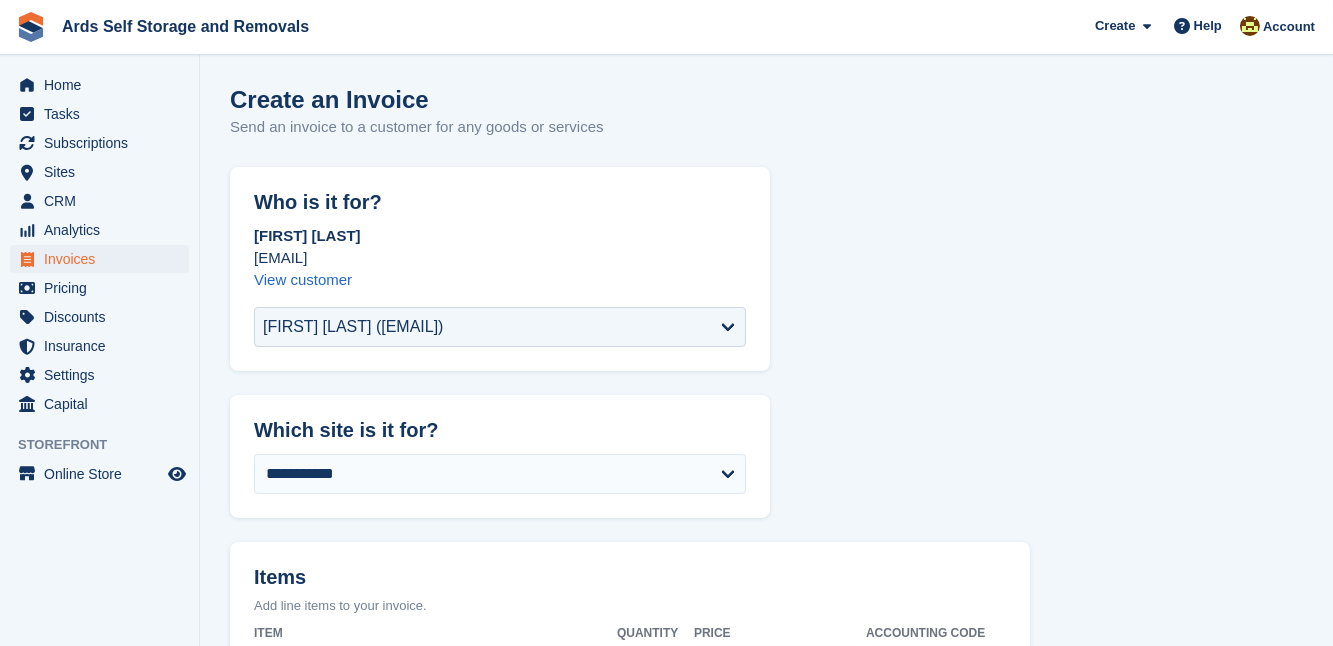click on "**********" at bounding box center [766, 756] 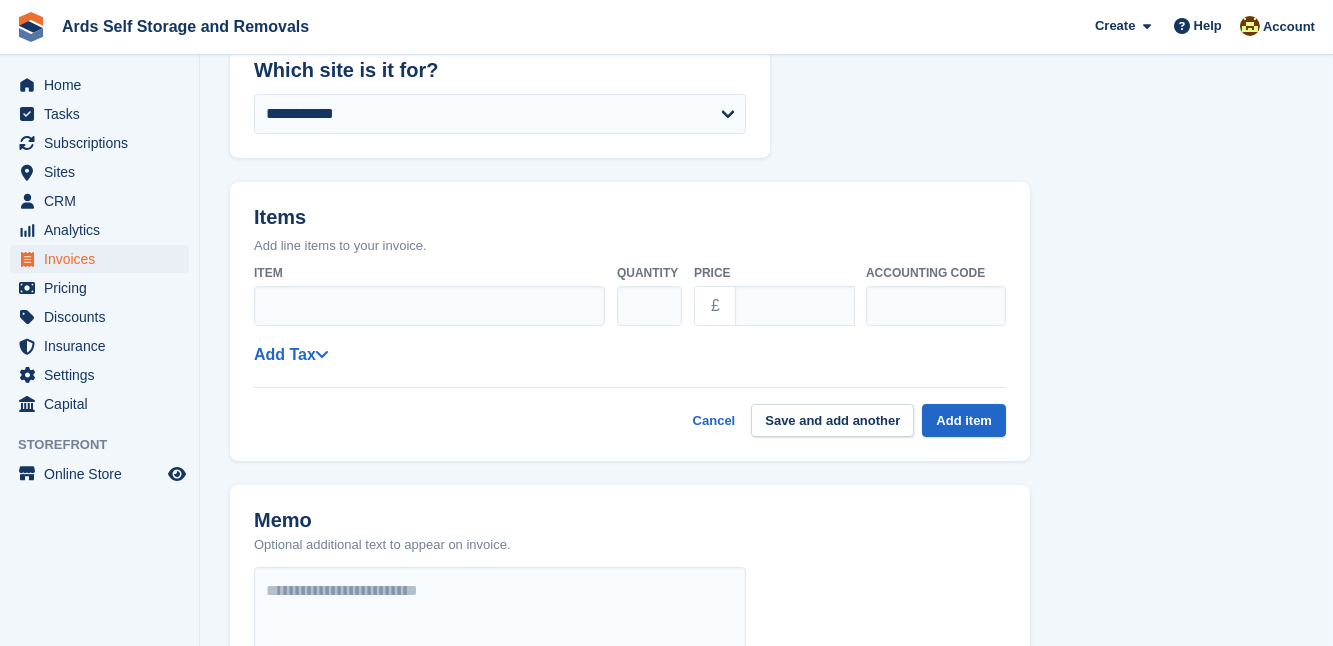 scroll, scrollTop: 363, scrollLeft: 0, axis: vertical 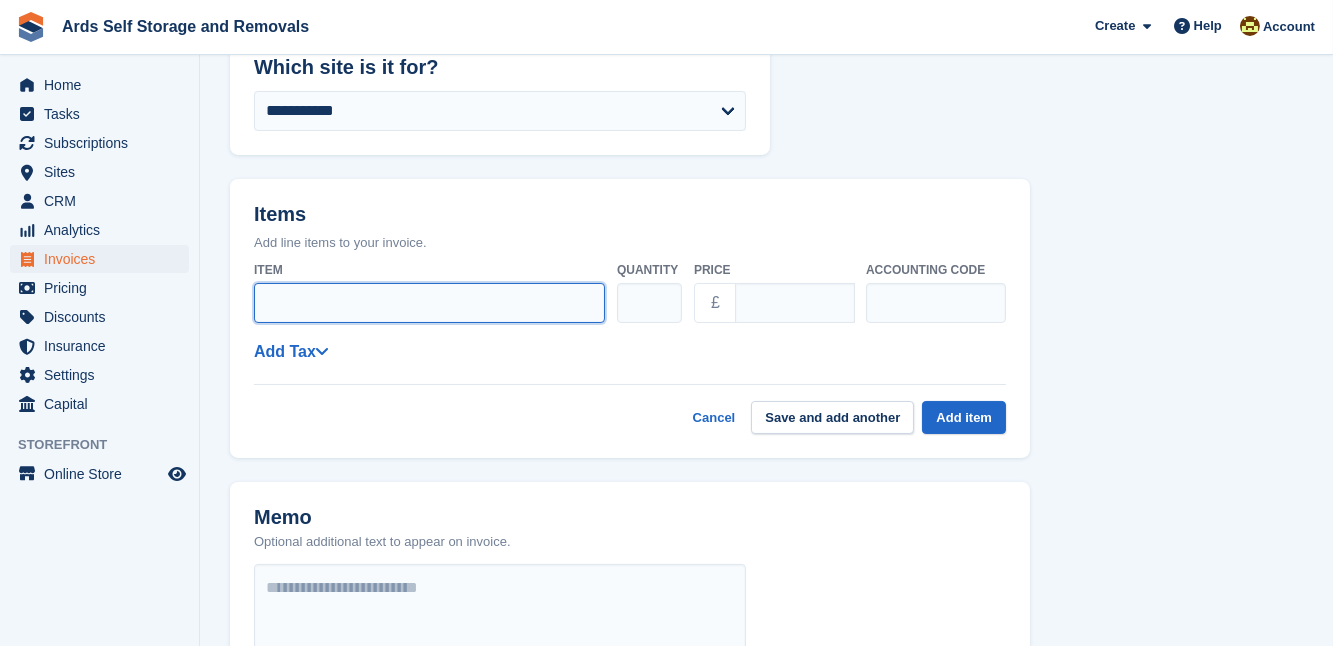 click on "Item" at bounding box center (429, 303) 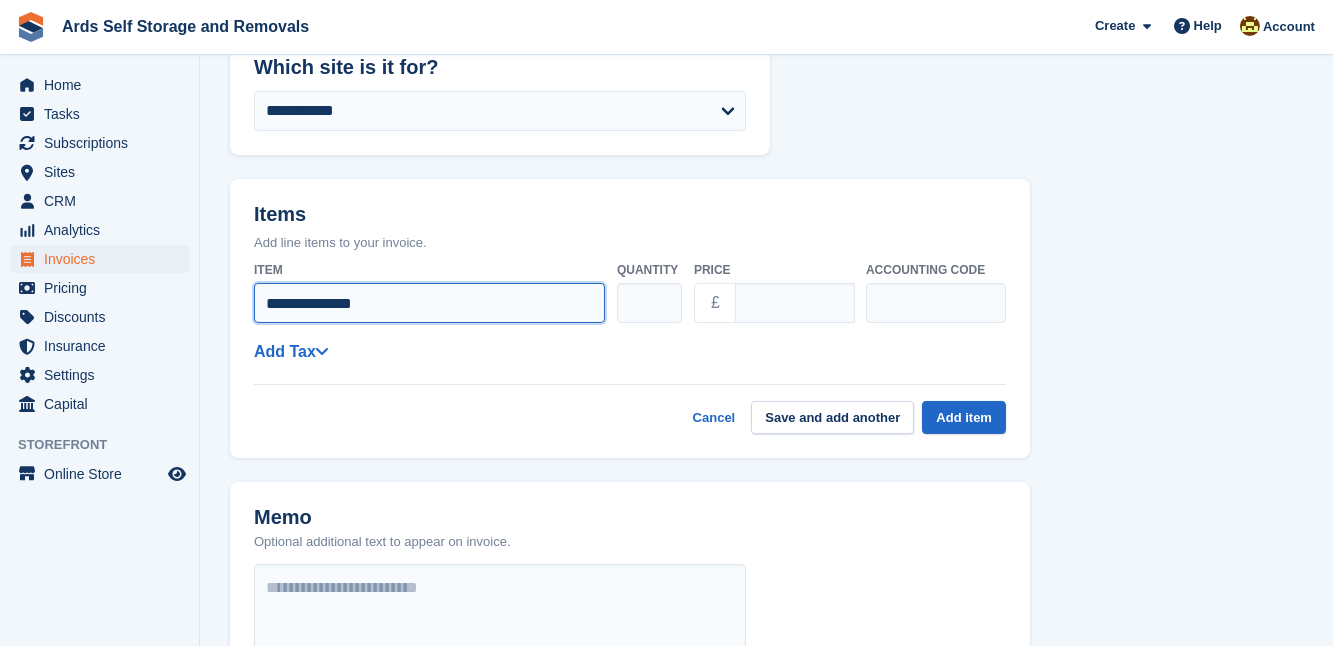 click on "**********" at bounding box center [429, 303] 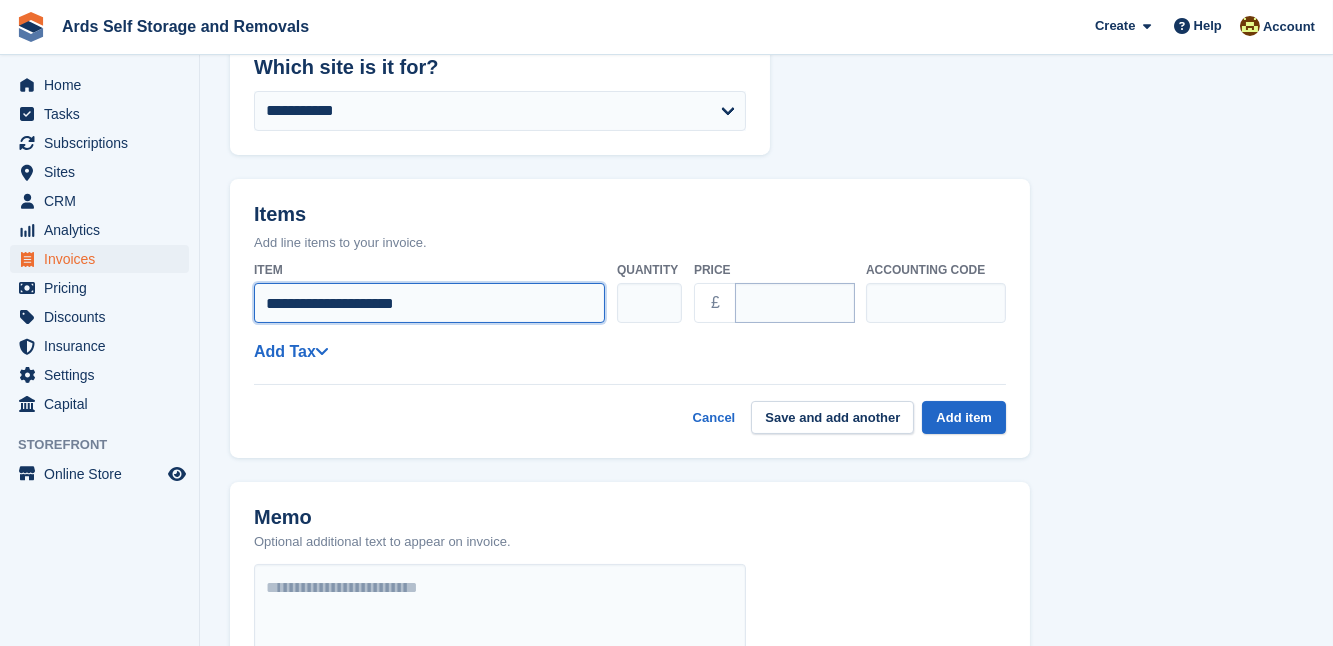 type on "**********" 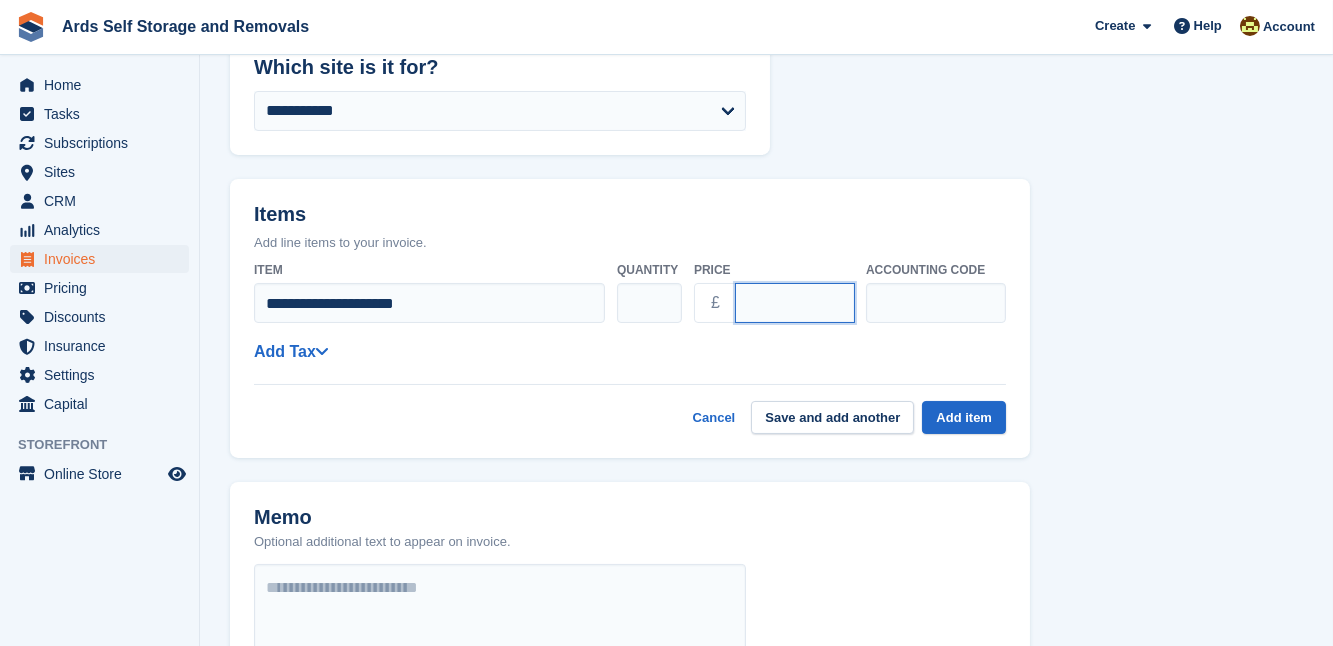 click on "****" at bounding box center [795, 303] 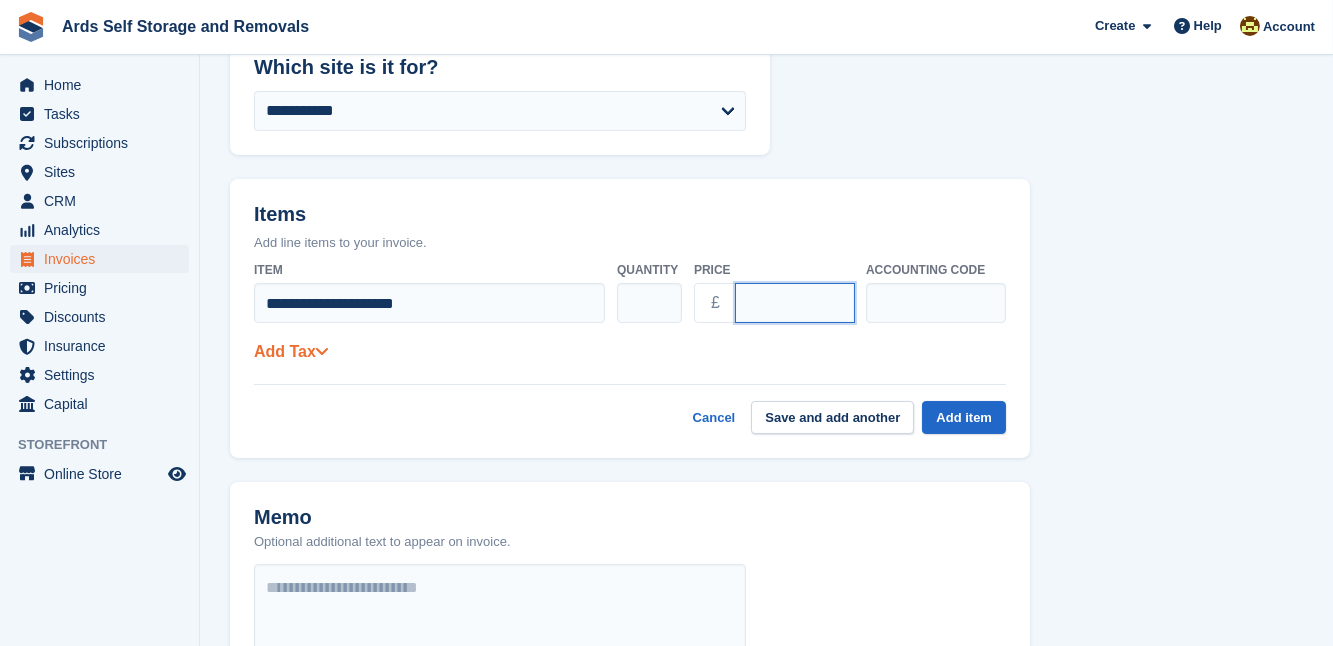 type on "******" 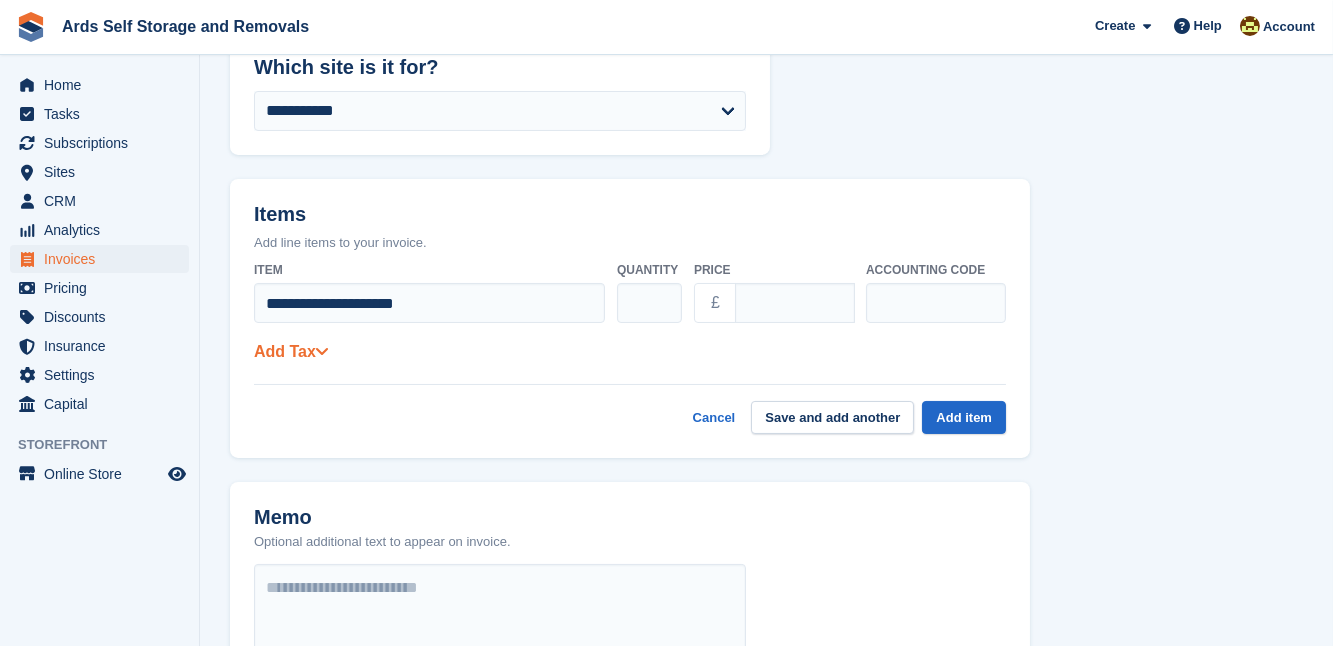 click at bounding box center [322, 351] 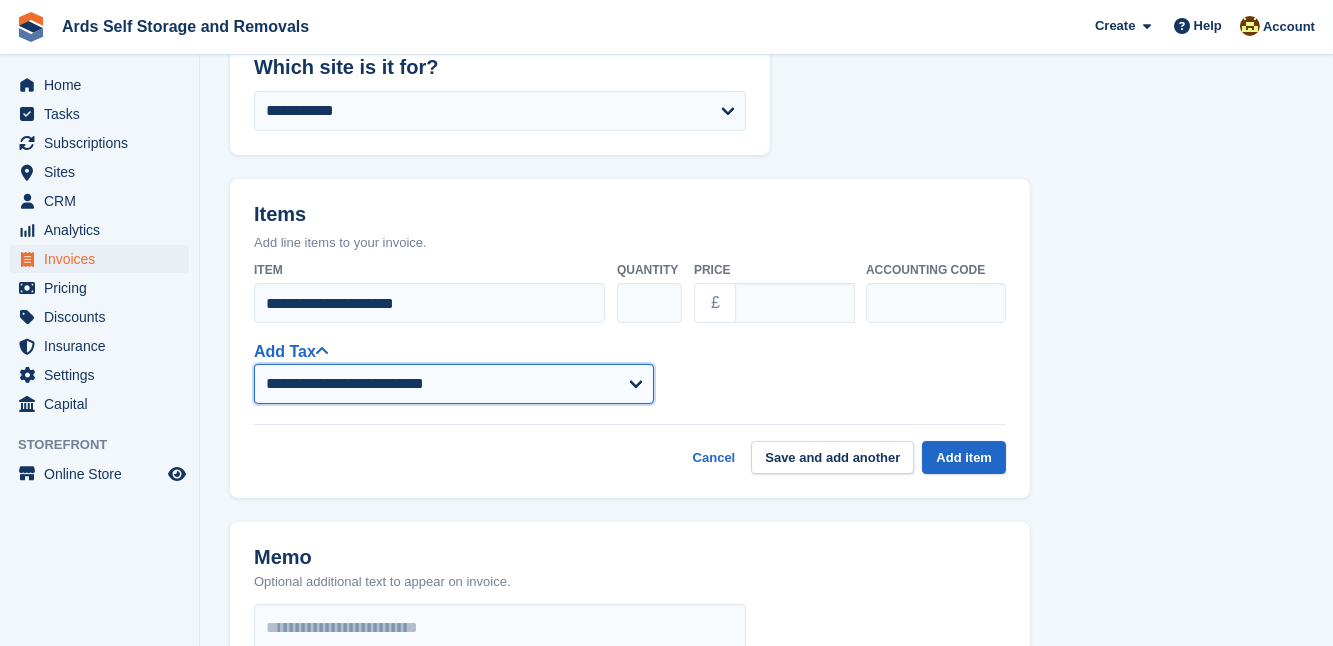 click on "**********" at bounding box center [454, 384] 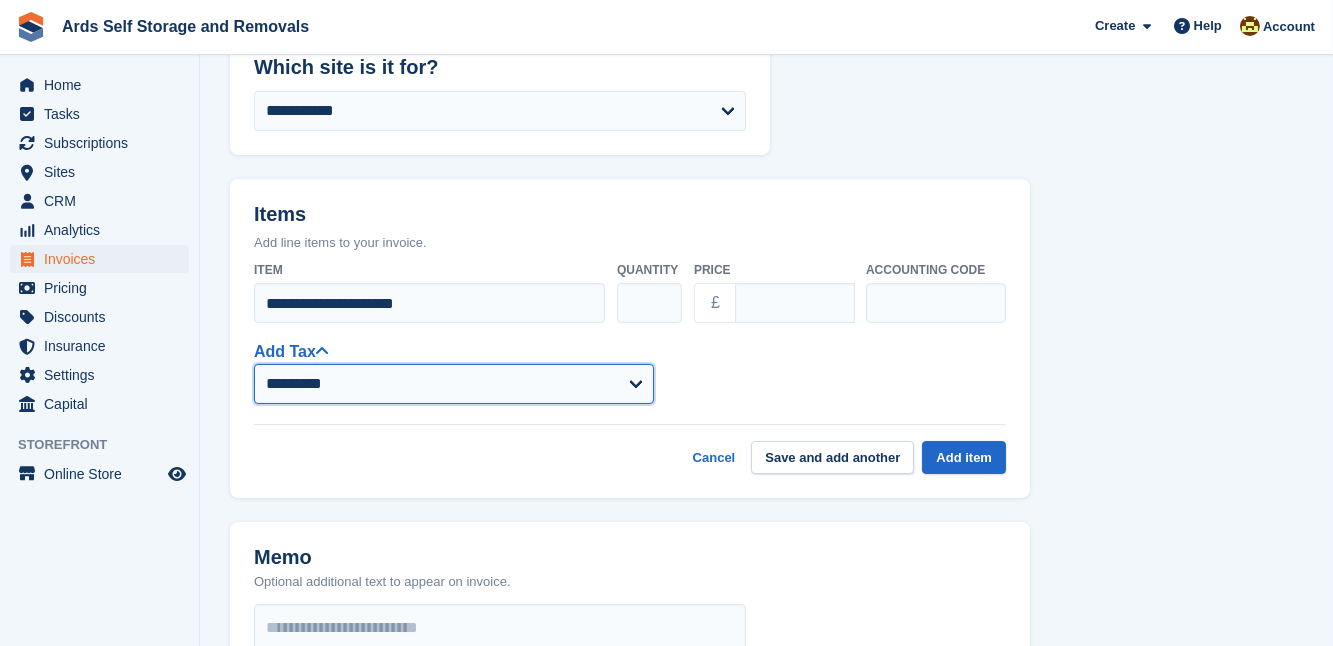 click on "**********" at bounding box center (454, 384) 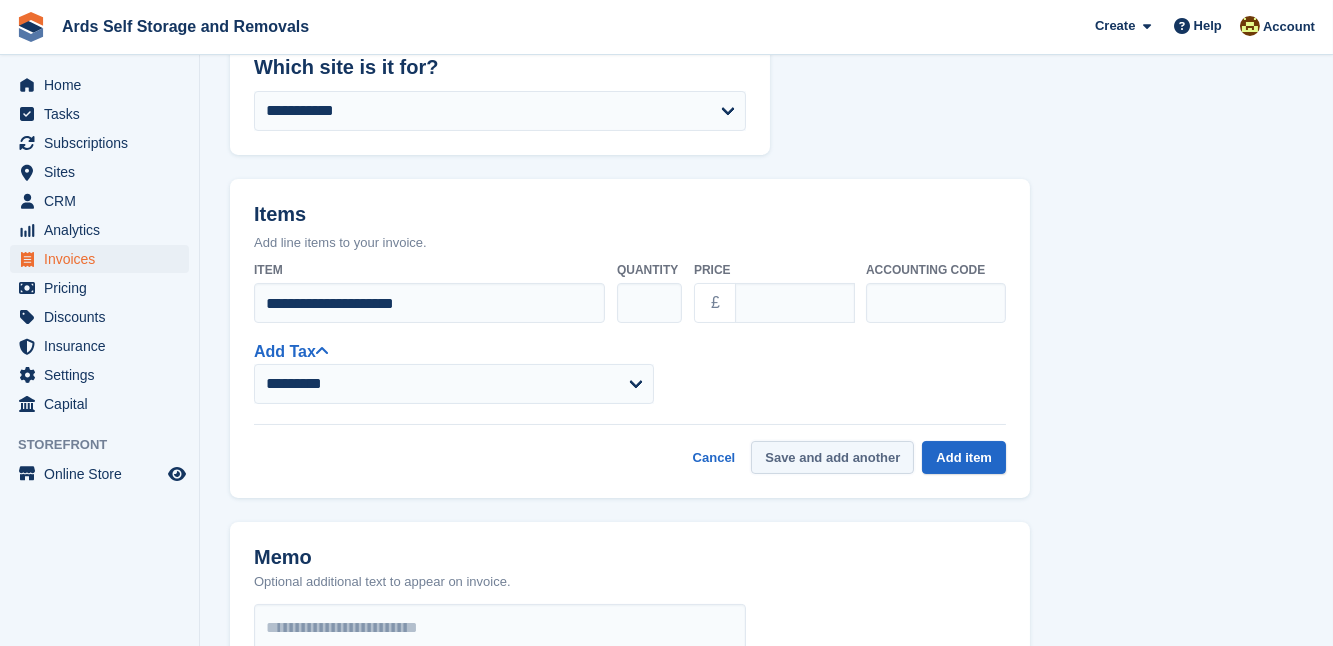 click on "Save and add another" at bounding box center (832, 457) 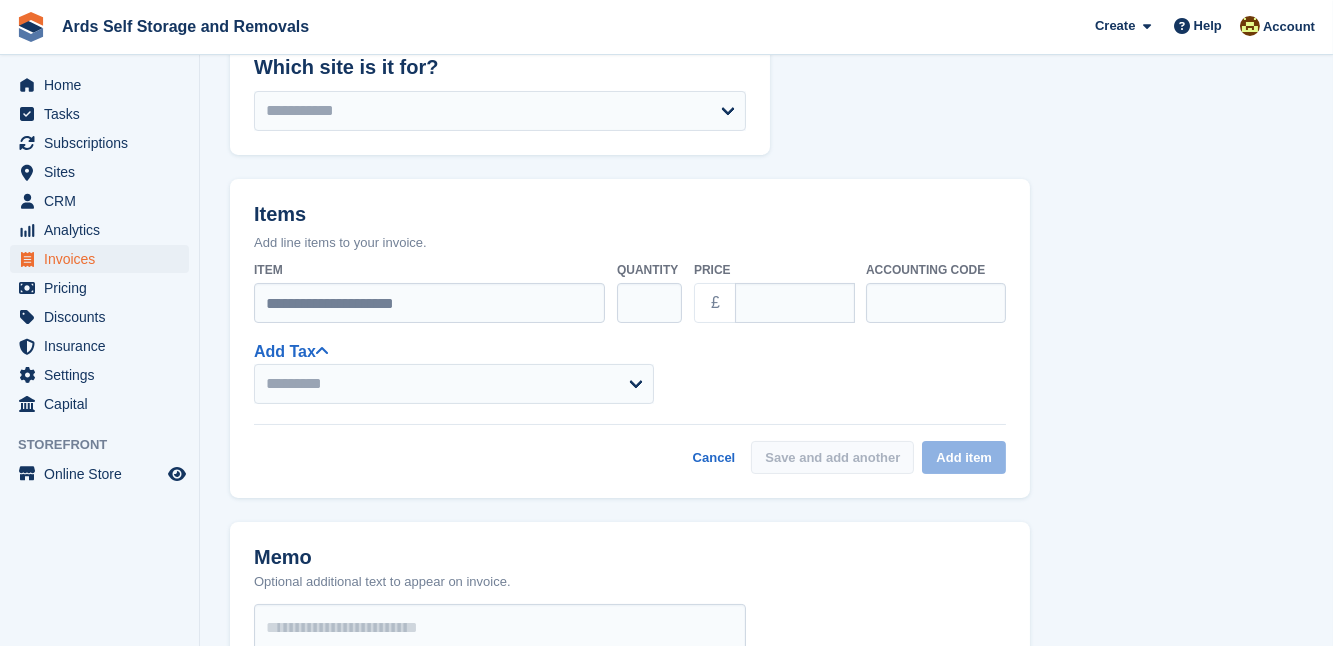 select on "******" 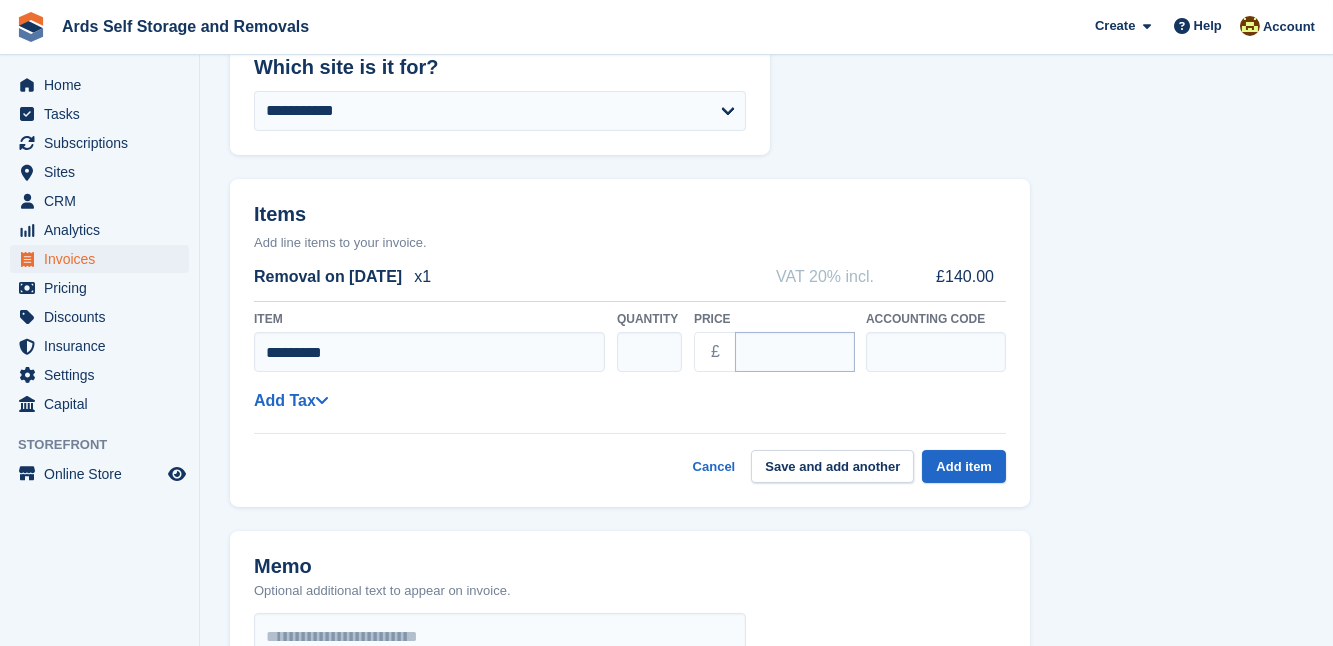 type on "*********" 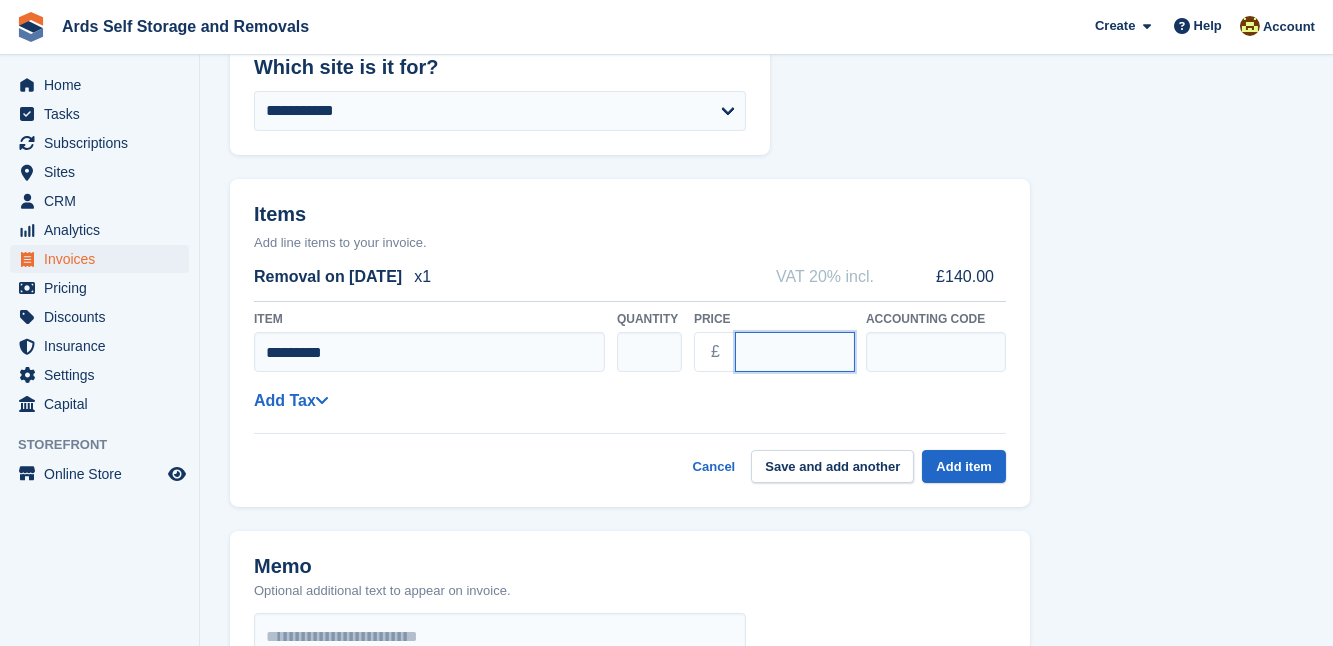 click on "****" at bounding box center [795, 352] 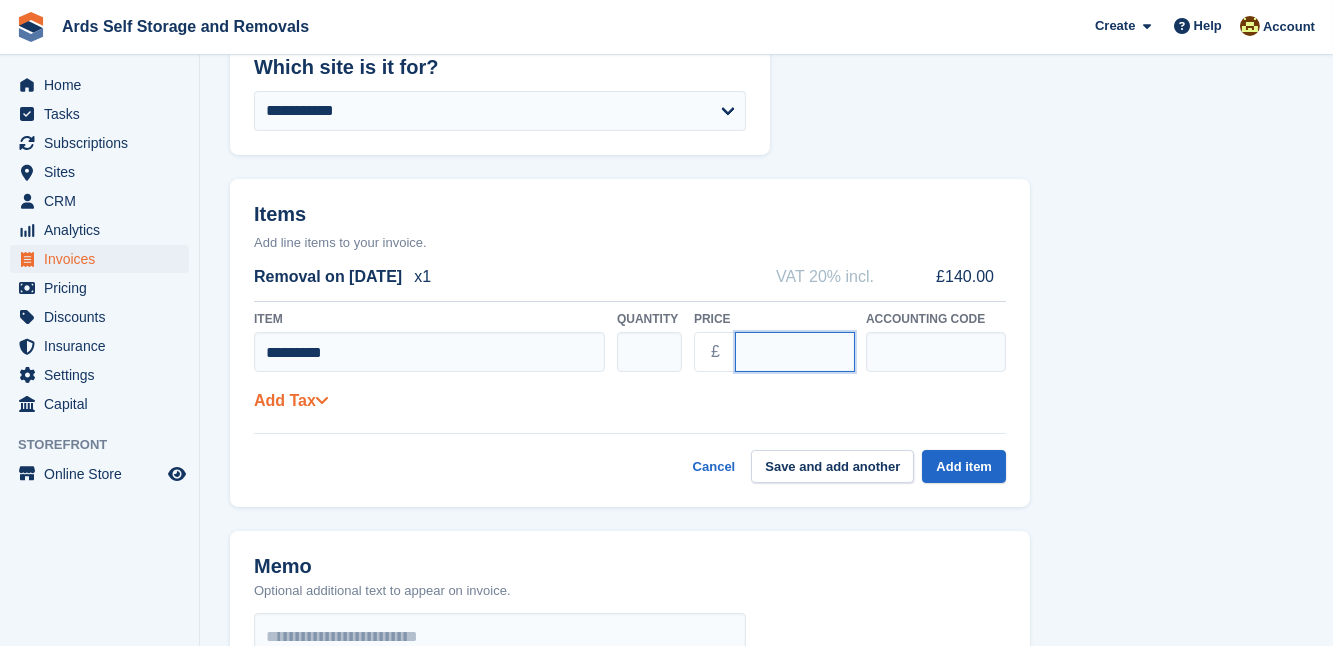 type on "****" 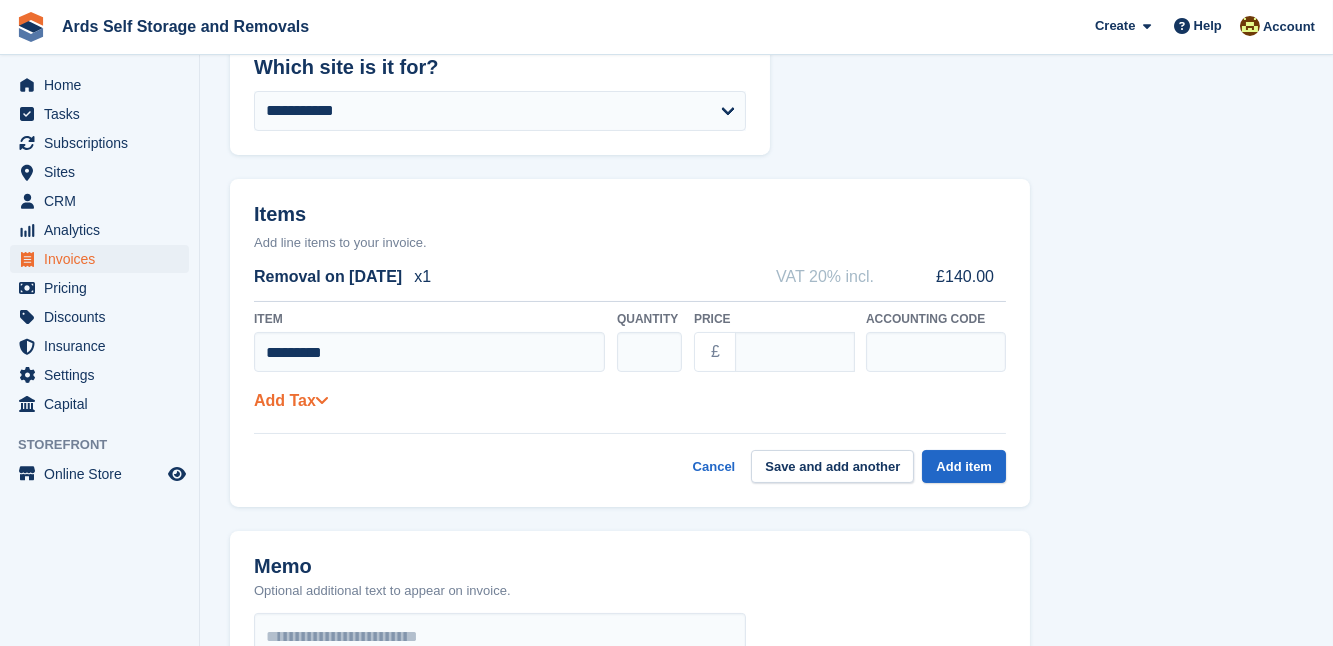 click at bounding box center [322, 400] 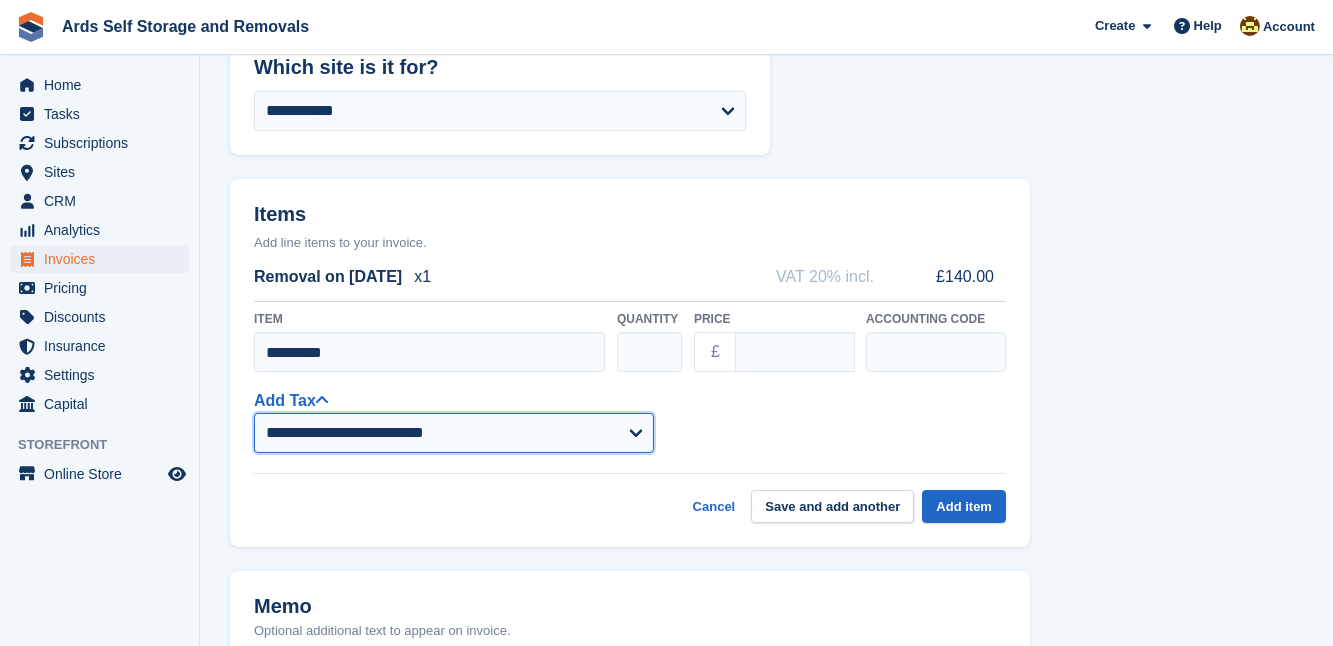 click on "**********" at bounding box center (454, 433) 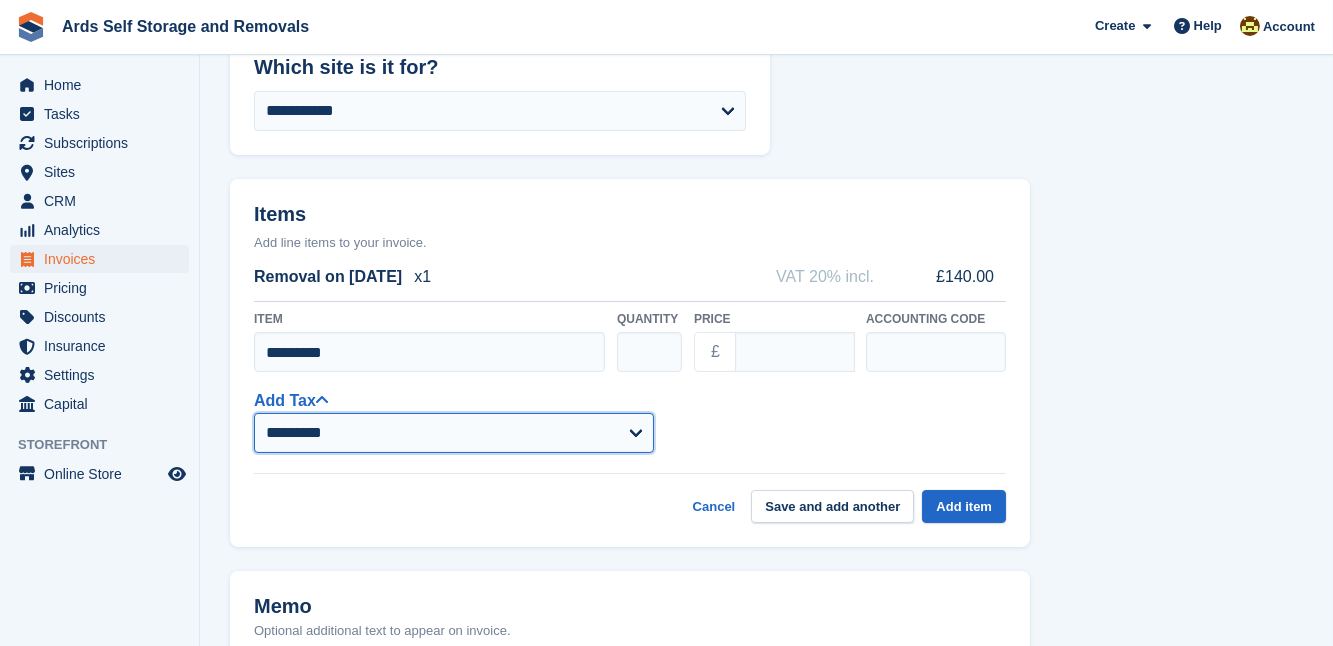 click on "**********" at bounding box center [454, 433] 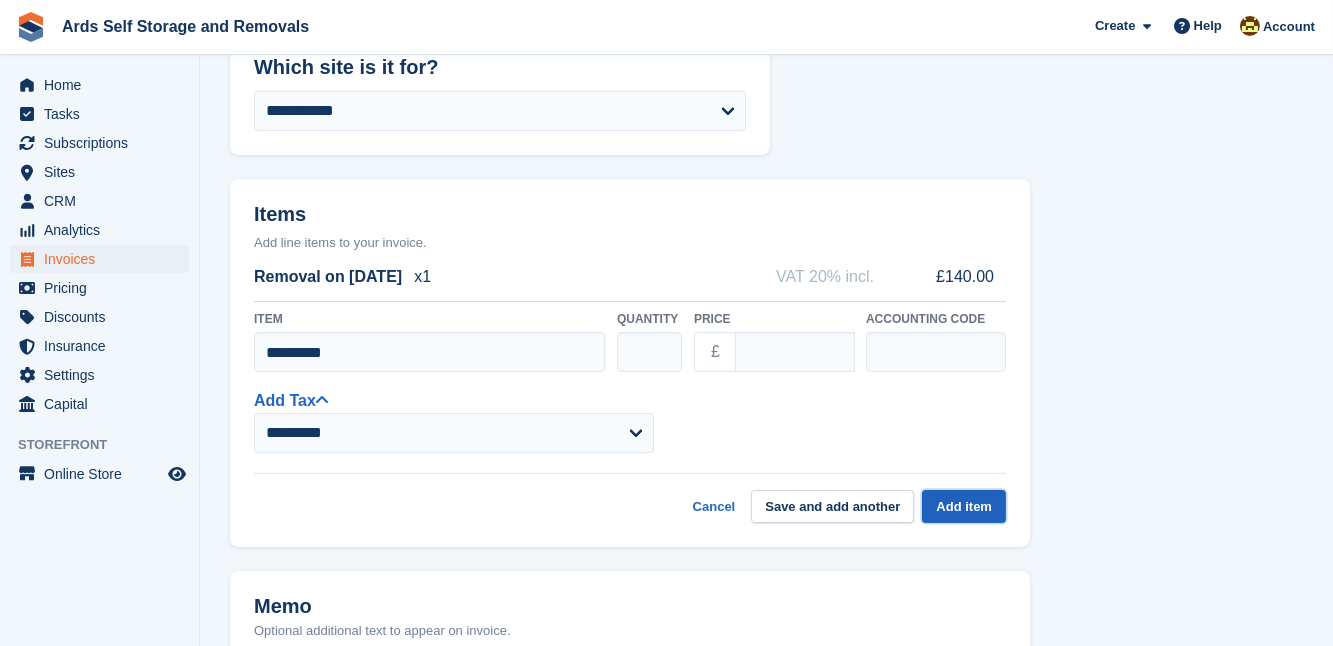 click on "Add item" at bounding box center [964, 506] 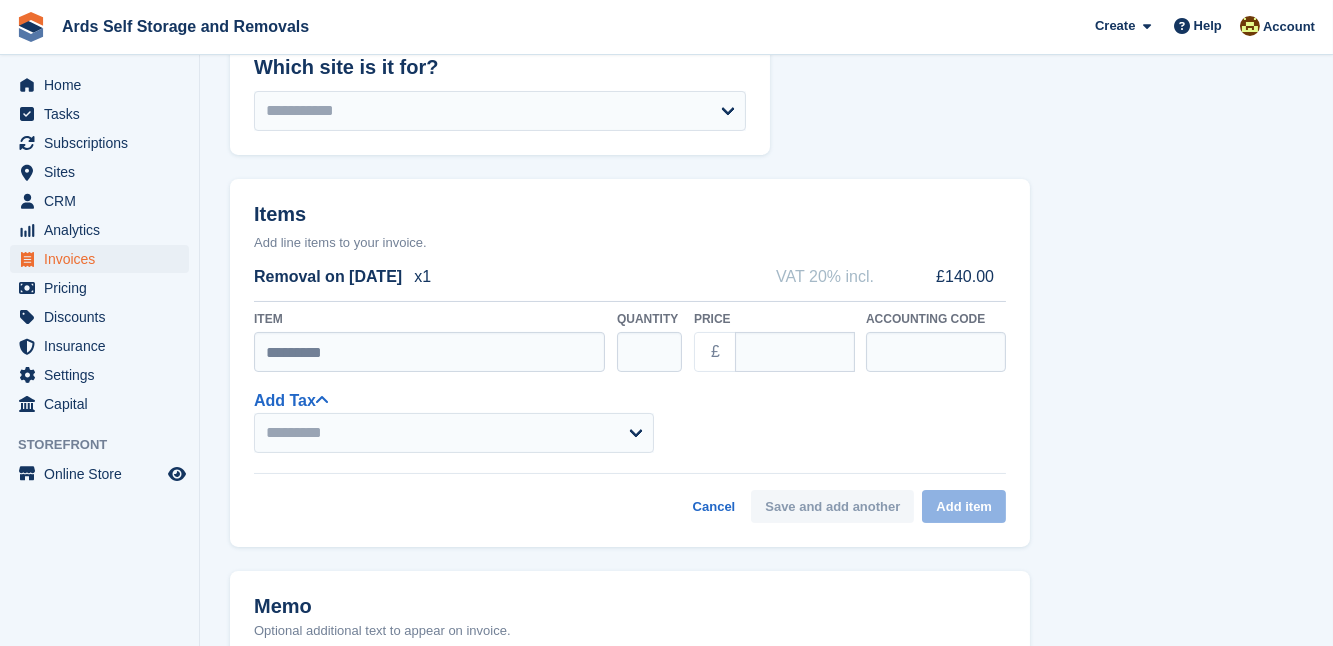 select on "******" 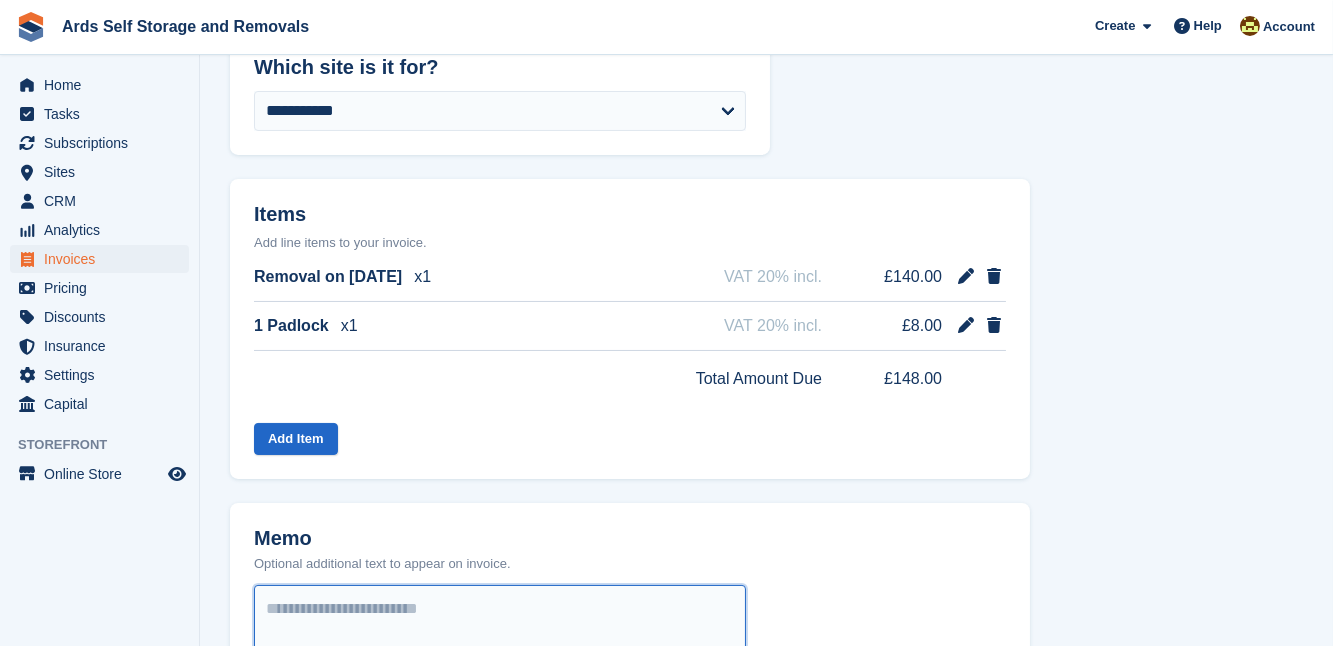 click at bounding box center (500, 649) 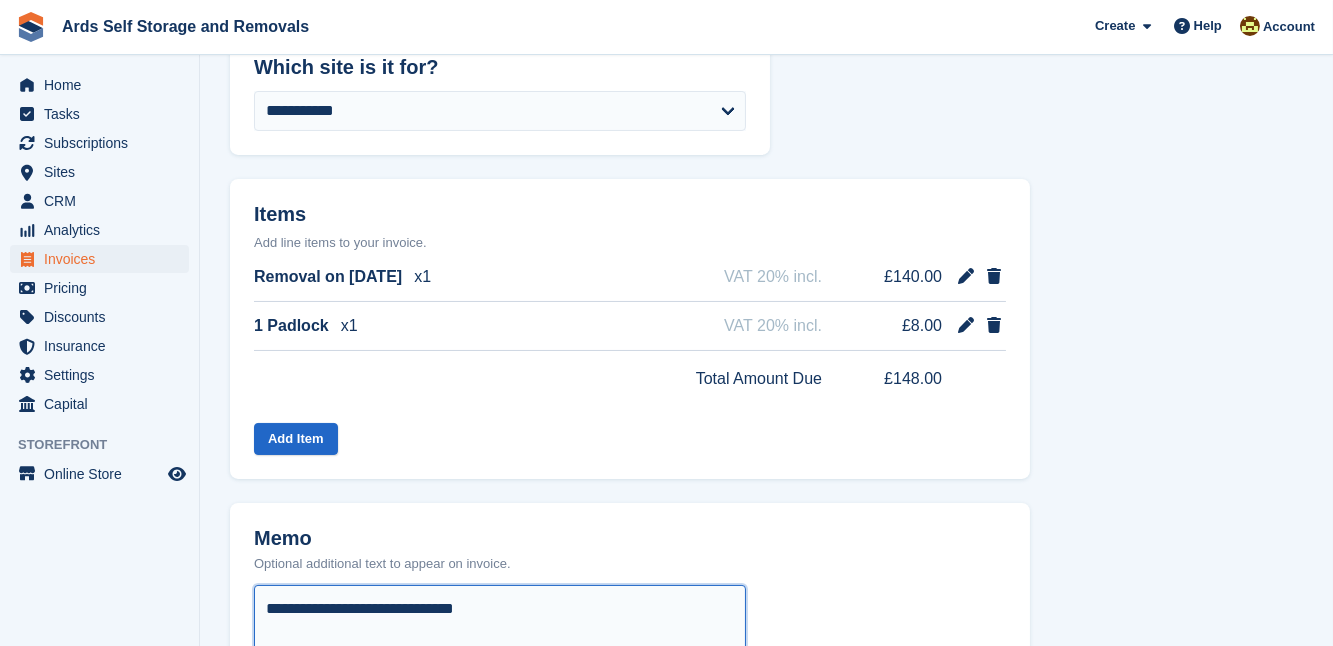 type on "**********" 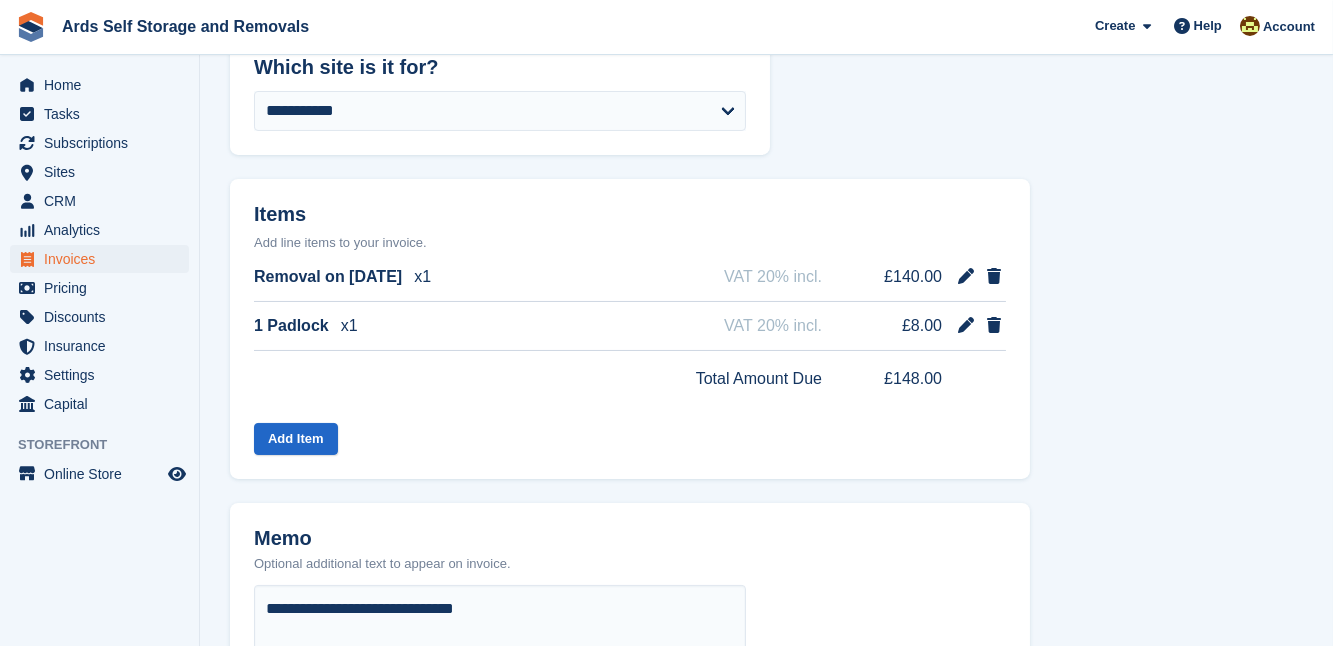 click on "**********" at bounding box center (766, 404) 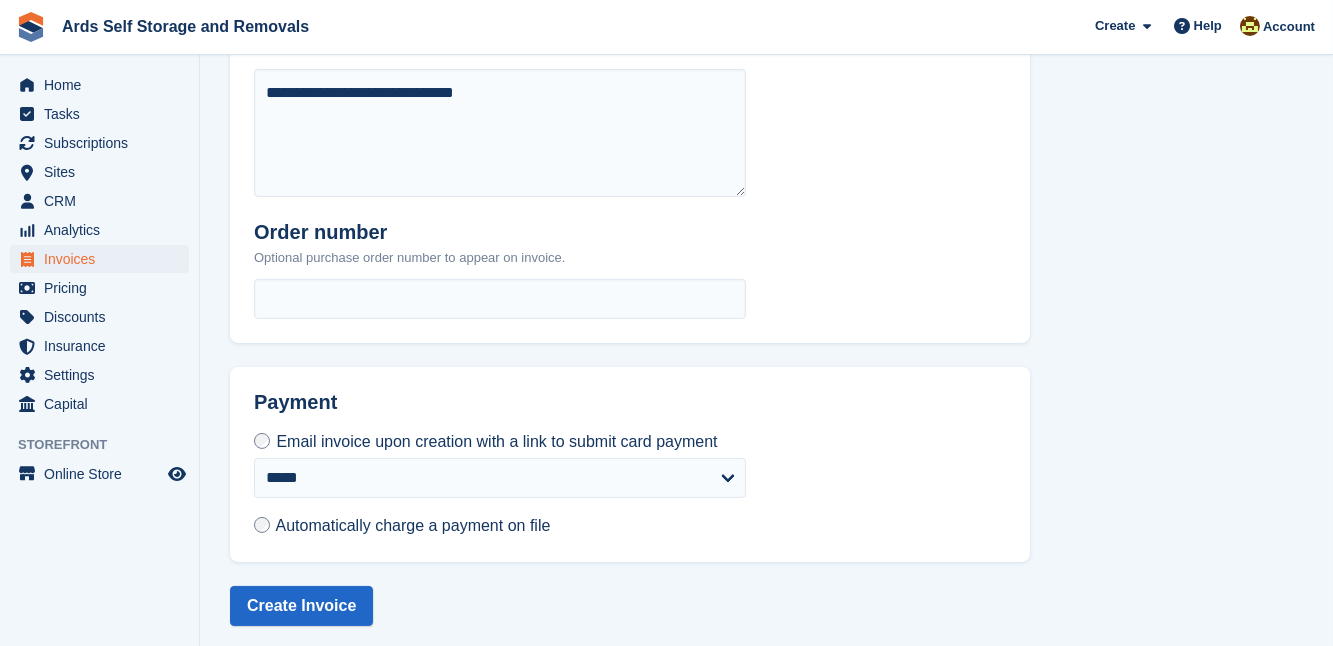 scroll, scrollTop: 888, scrollLeft: 0, axis: vertical 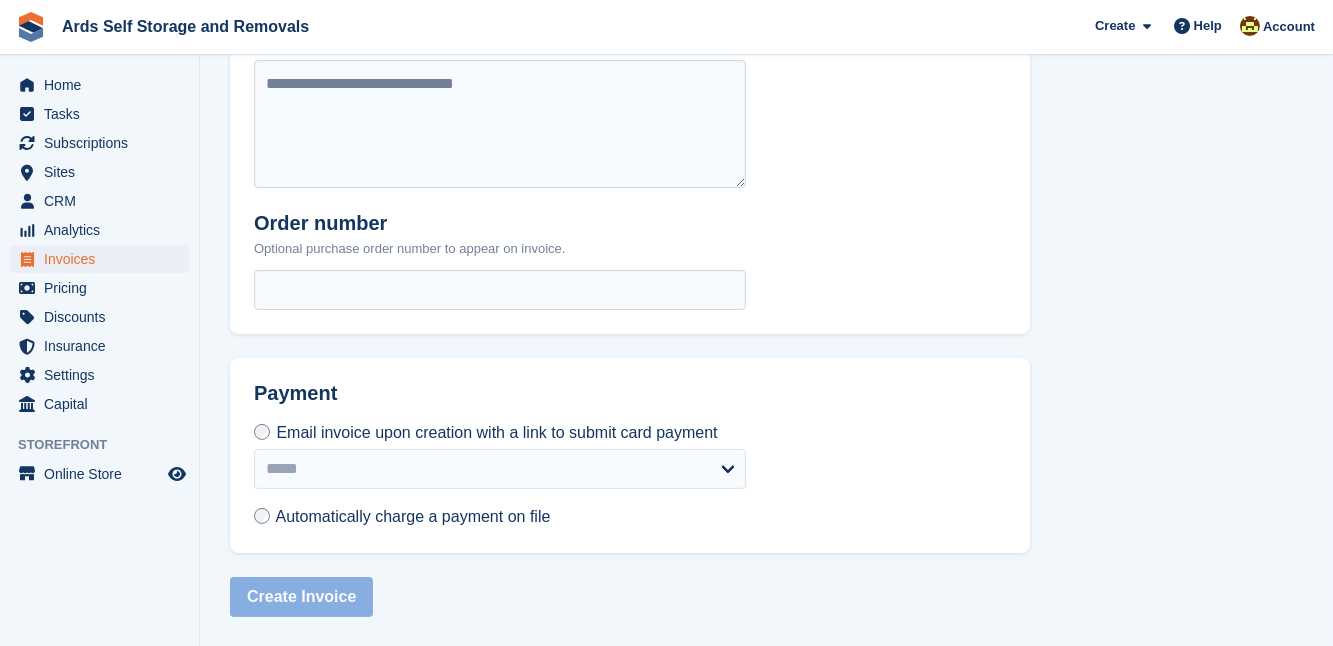 select on "******" 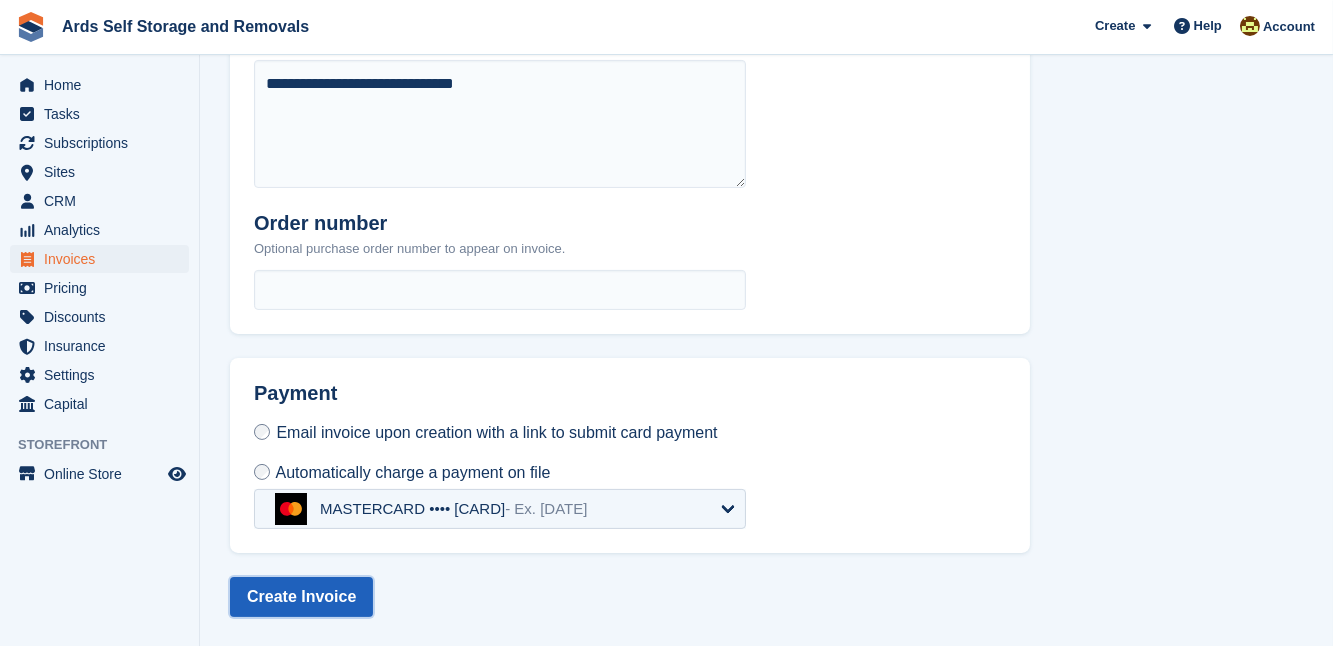 click on "Create Invoice" at bounding box center [301, 597] 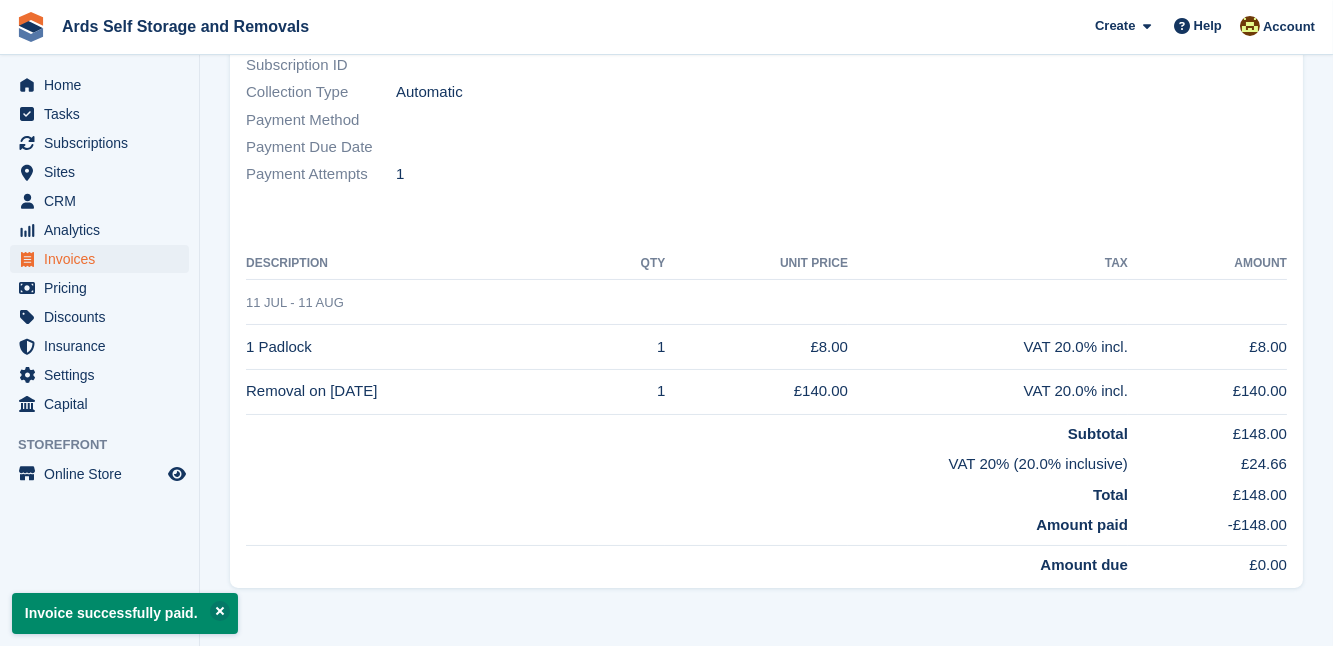 scroll, scrollTop: 0, scrollLeft: 0, axis: both 